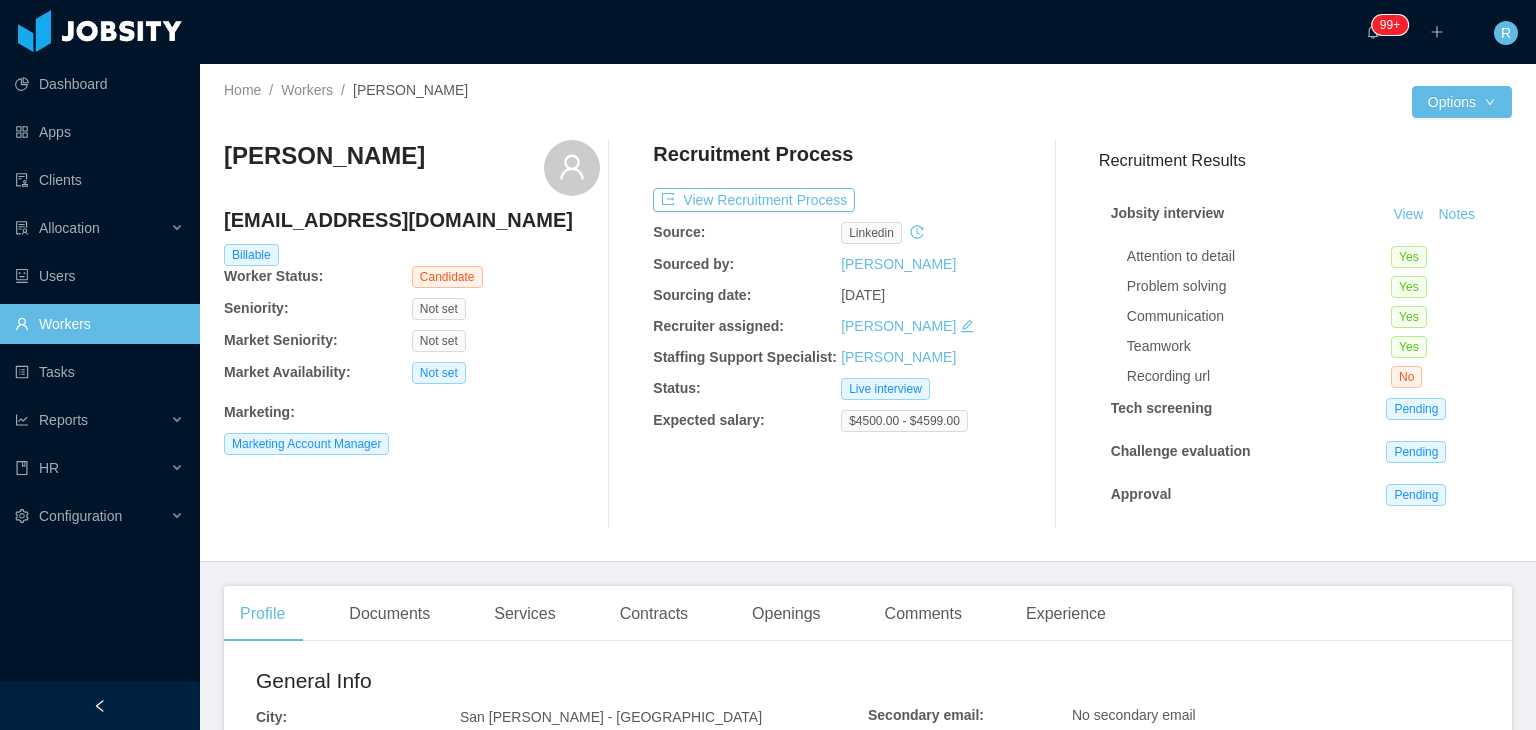 scroll, scrollTop: 0, scrollLeft: 0, axis: both 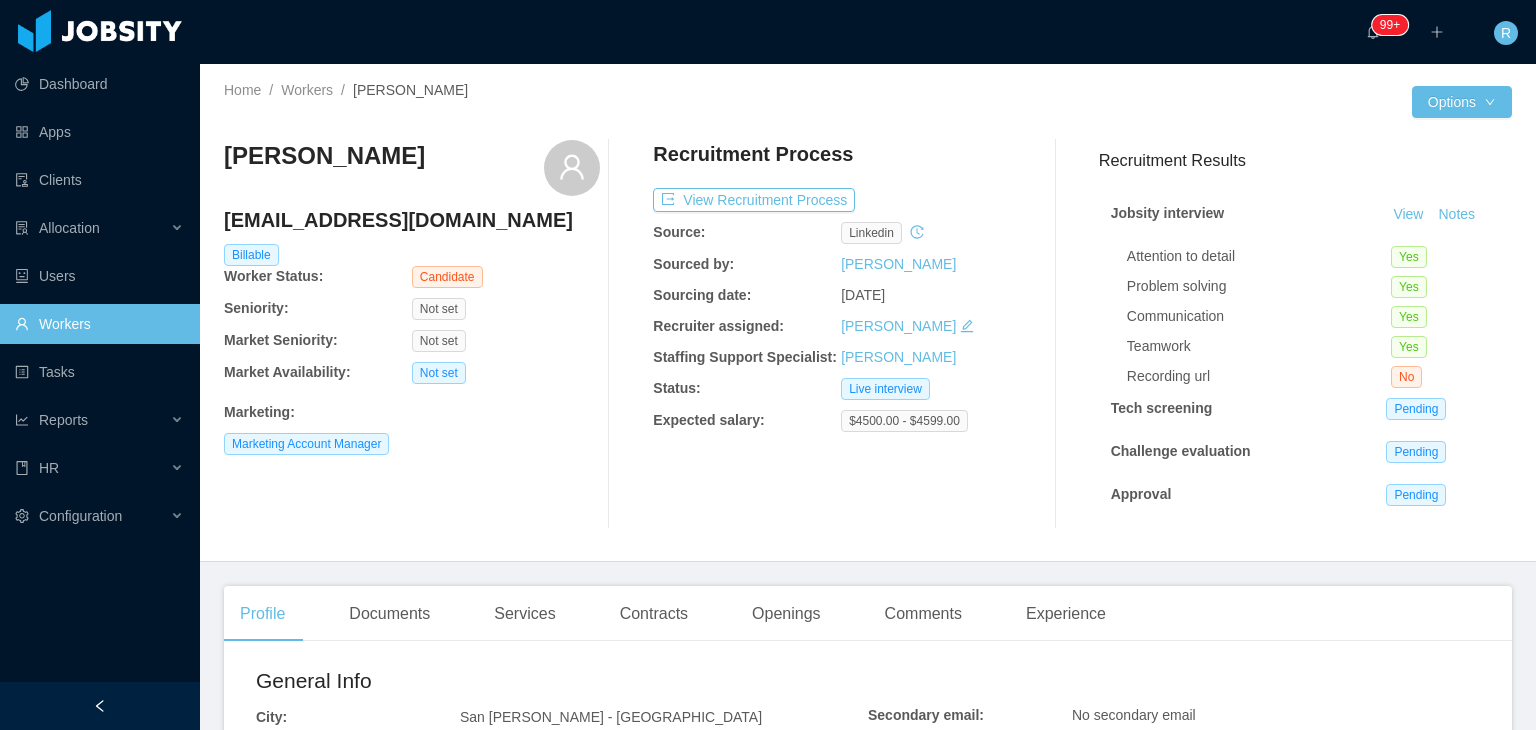 click on "··· 99+ ··· ··· R ···" at bounding box center [768, 32] 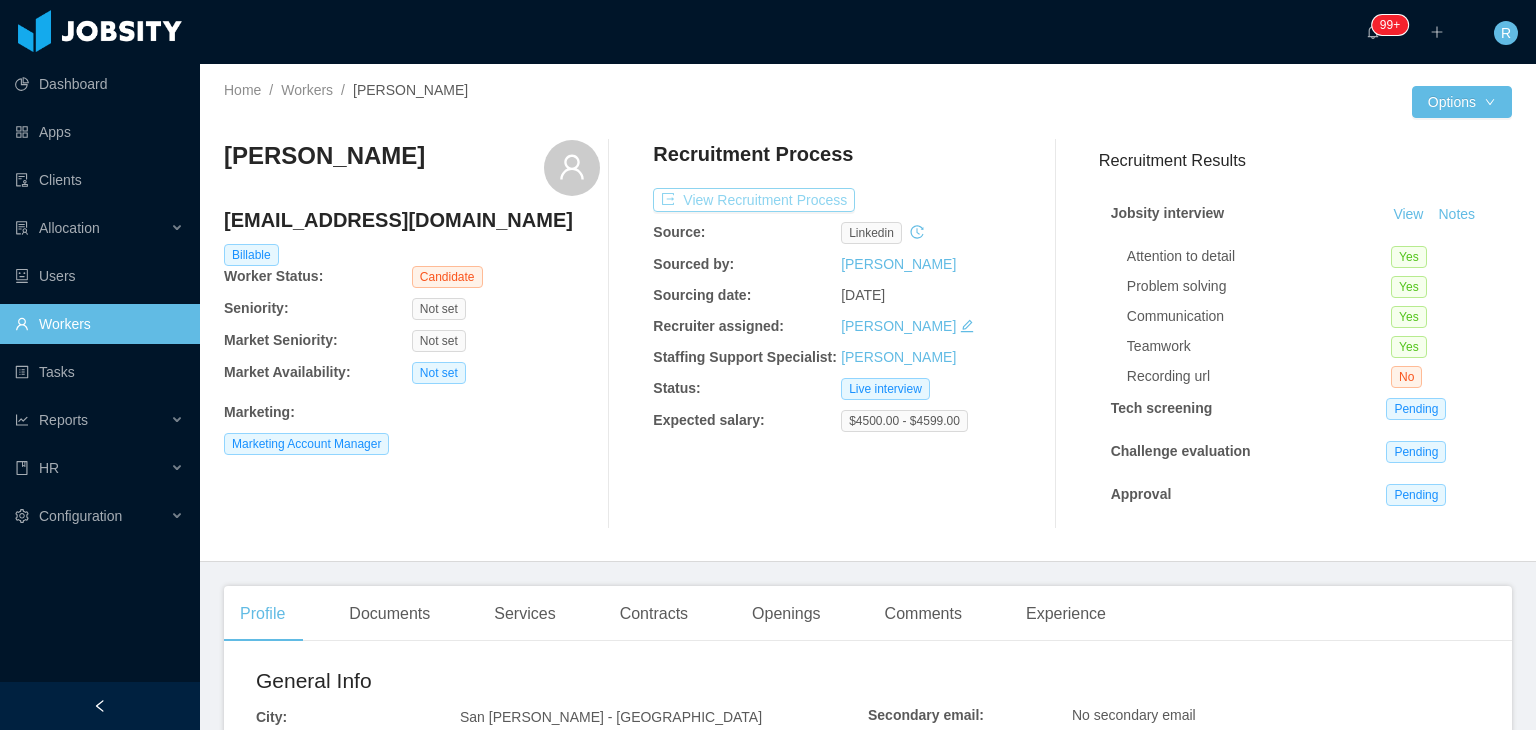 click on "View Recruitment Process" at bounding box center (754, 200) 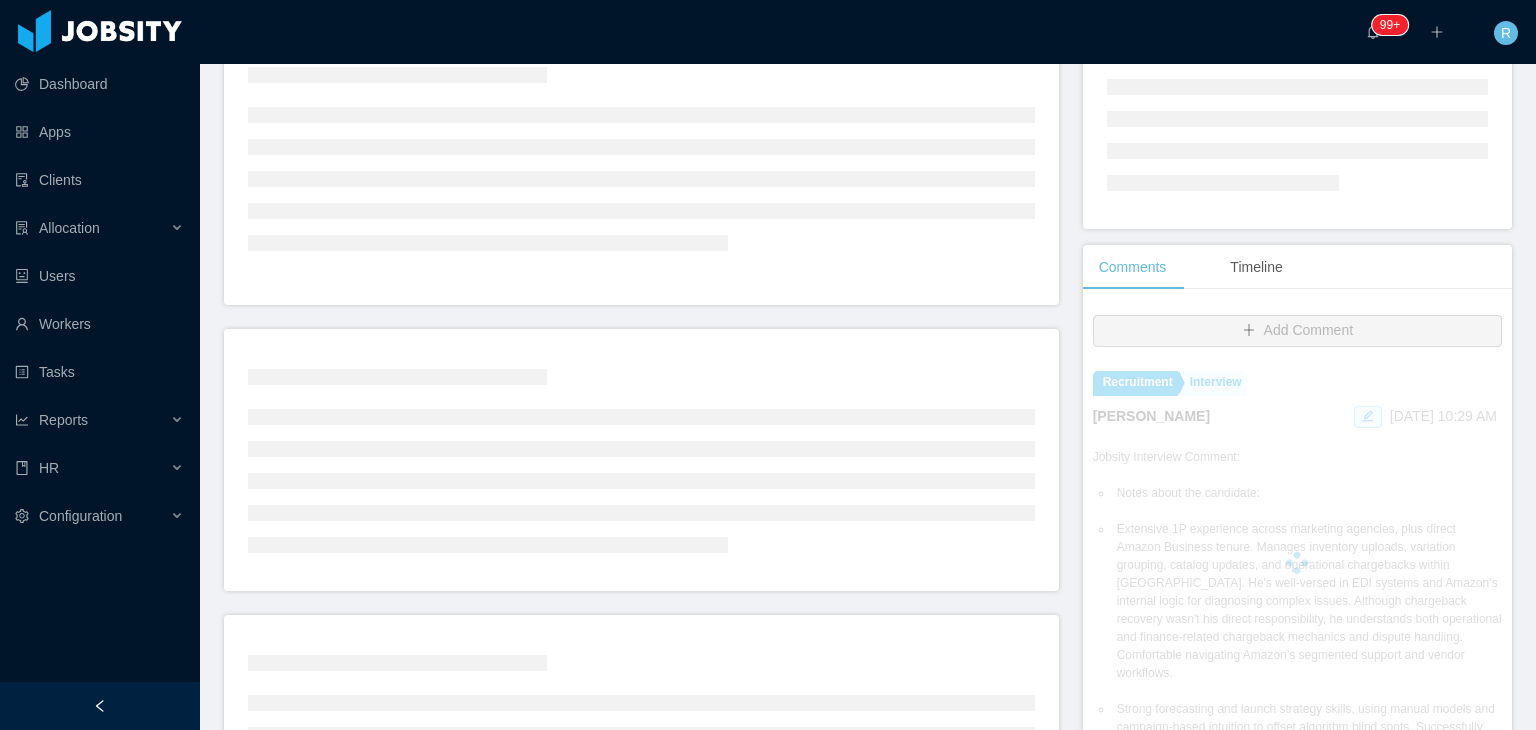 scroll, scrollTop: 342, scrollLeft: 0, axis: vertical 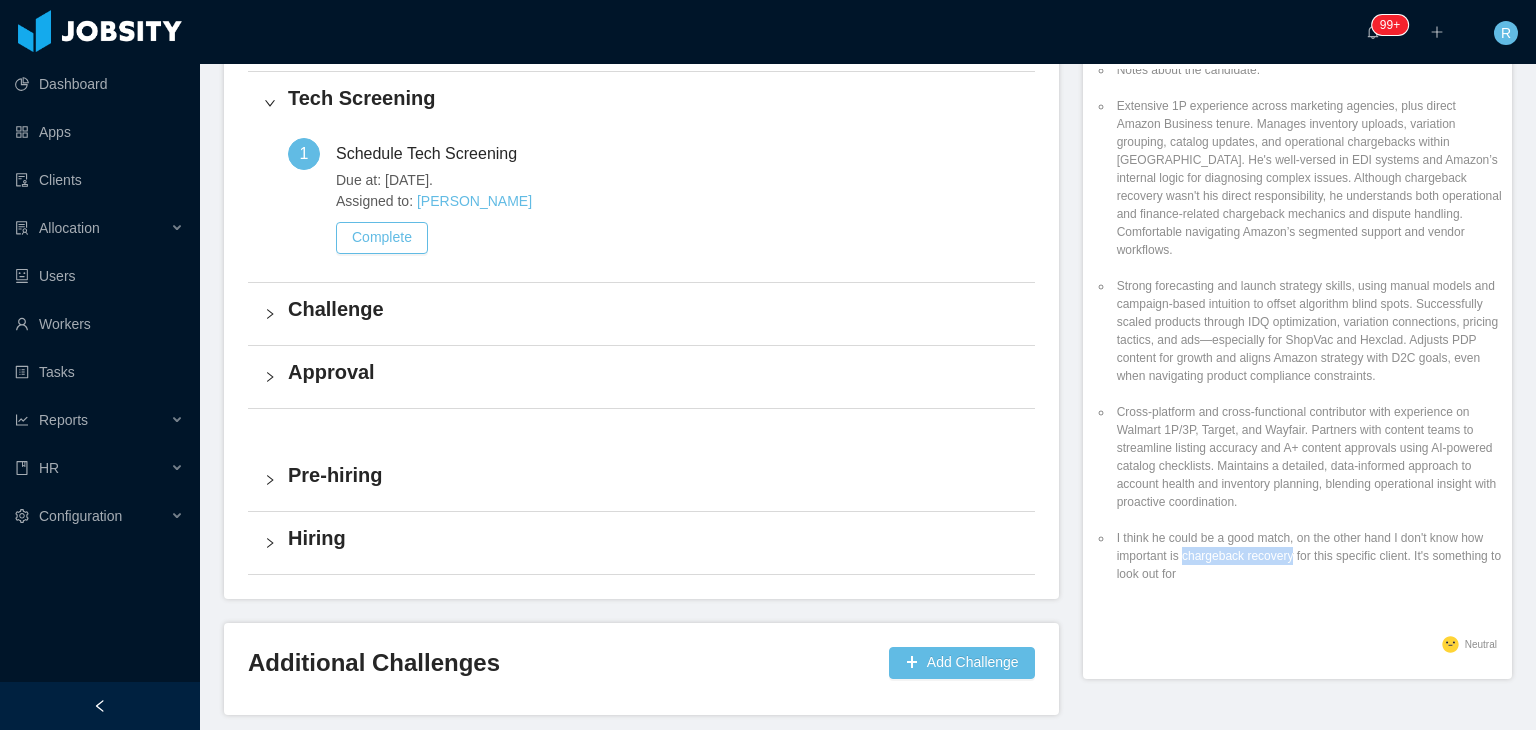 drag, startPoint x: 1198, startPoint y: 559, endPoint x: 1307, endPoint y: 563, distance: 109.07337 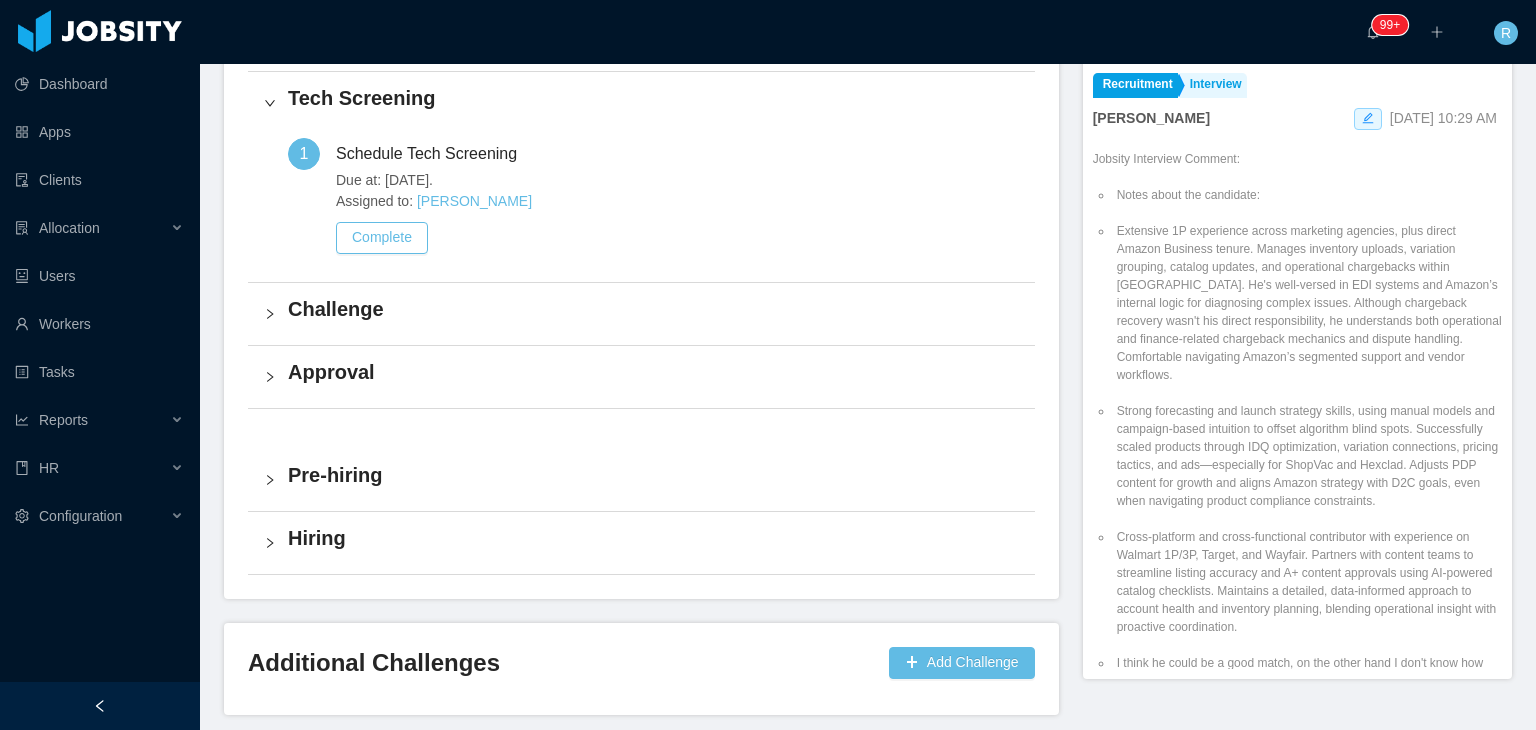 scroll, scrollTop: 0, scrollLeft: 0, axis: both 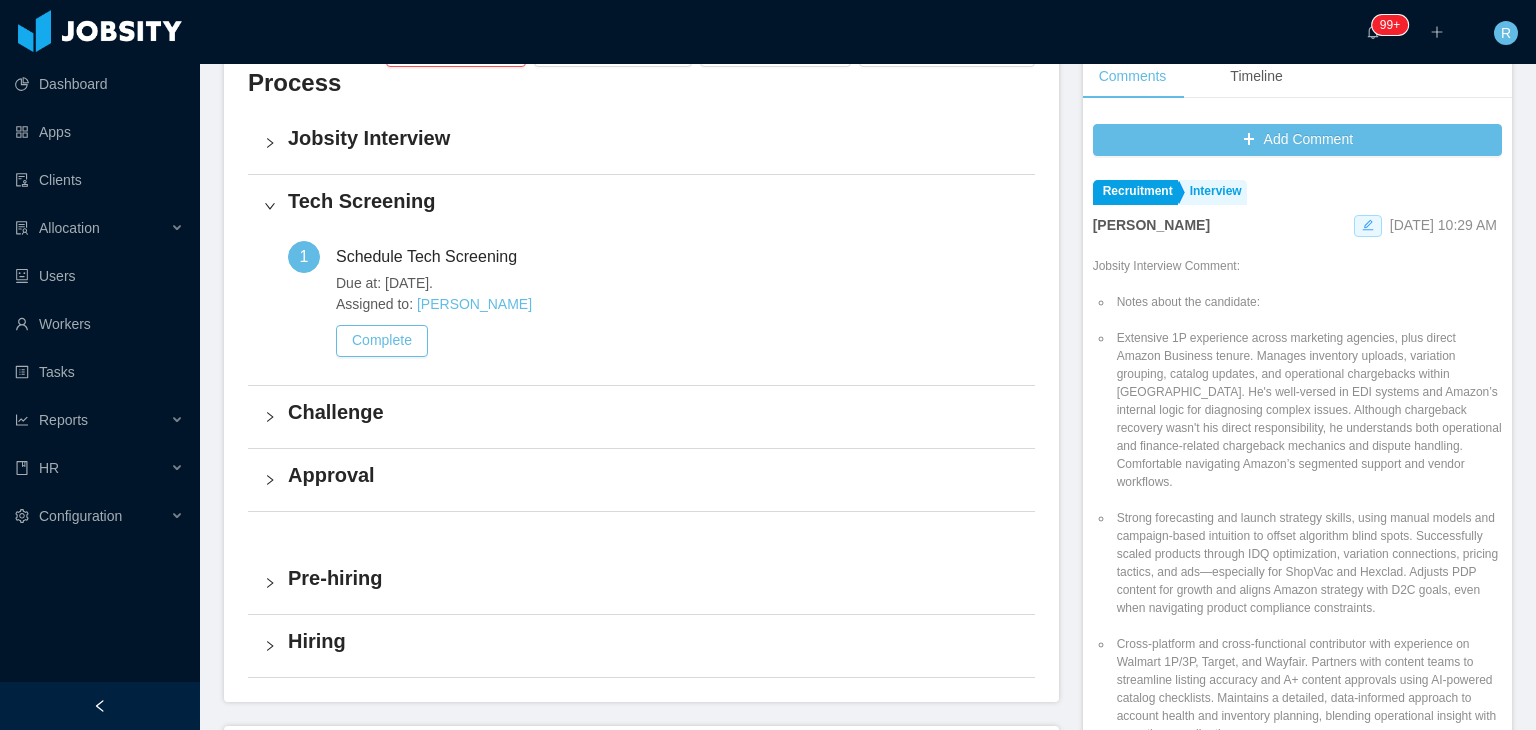 click 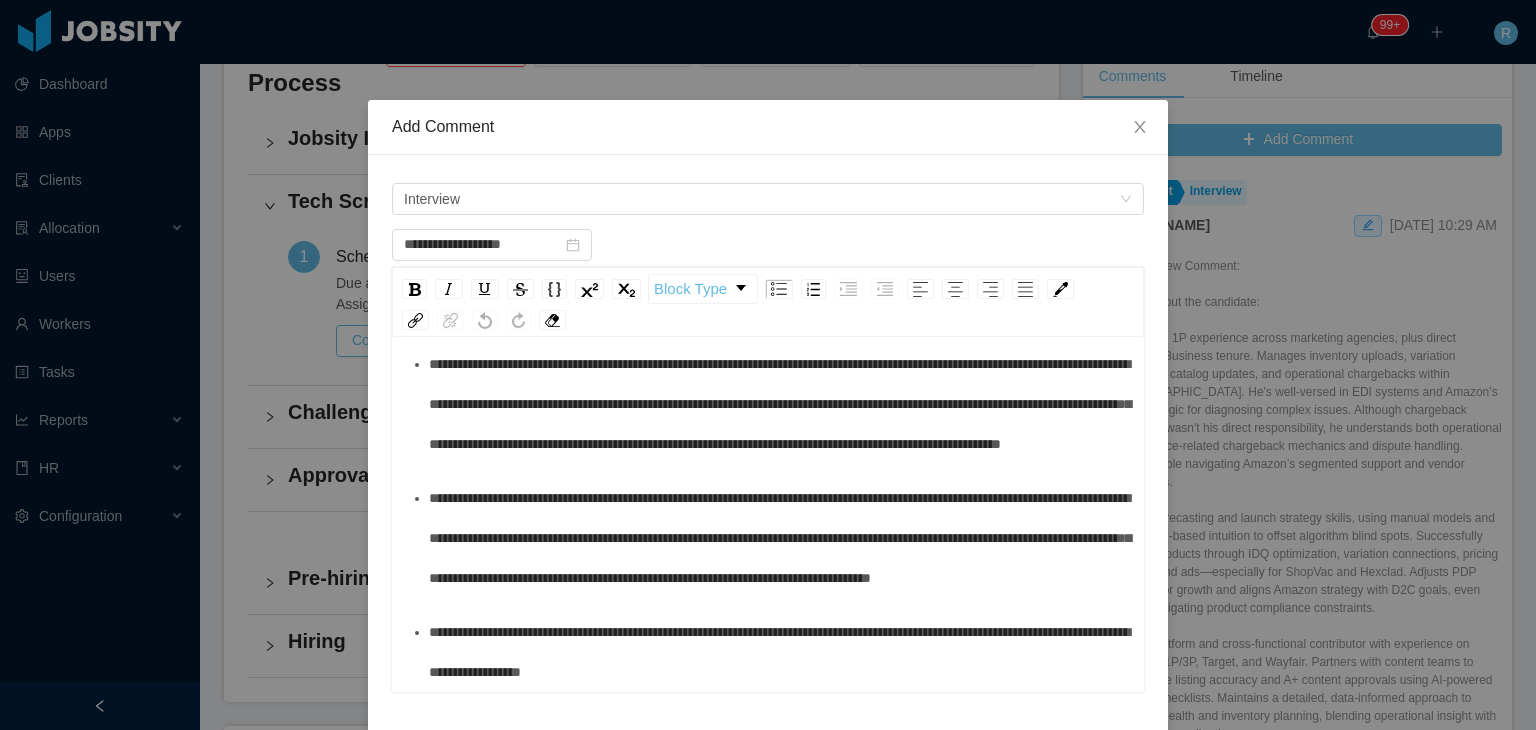scroll, scrollTop: 376, scrollLeft: 0, axis: vertical 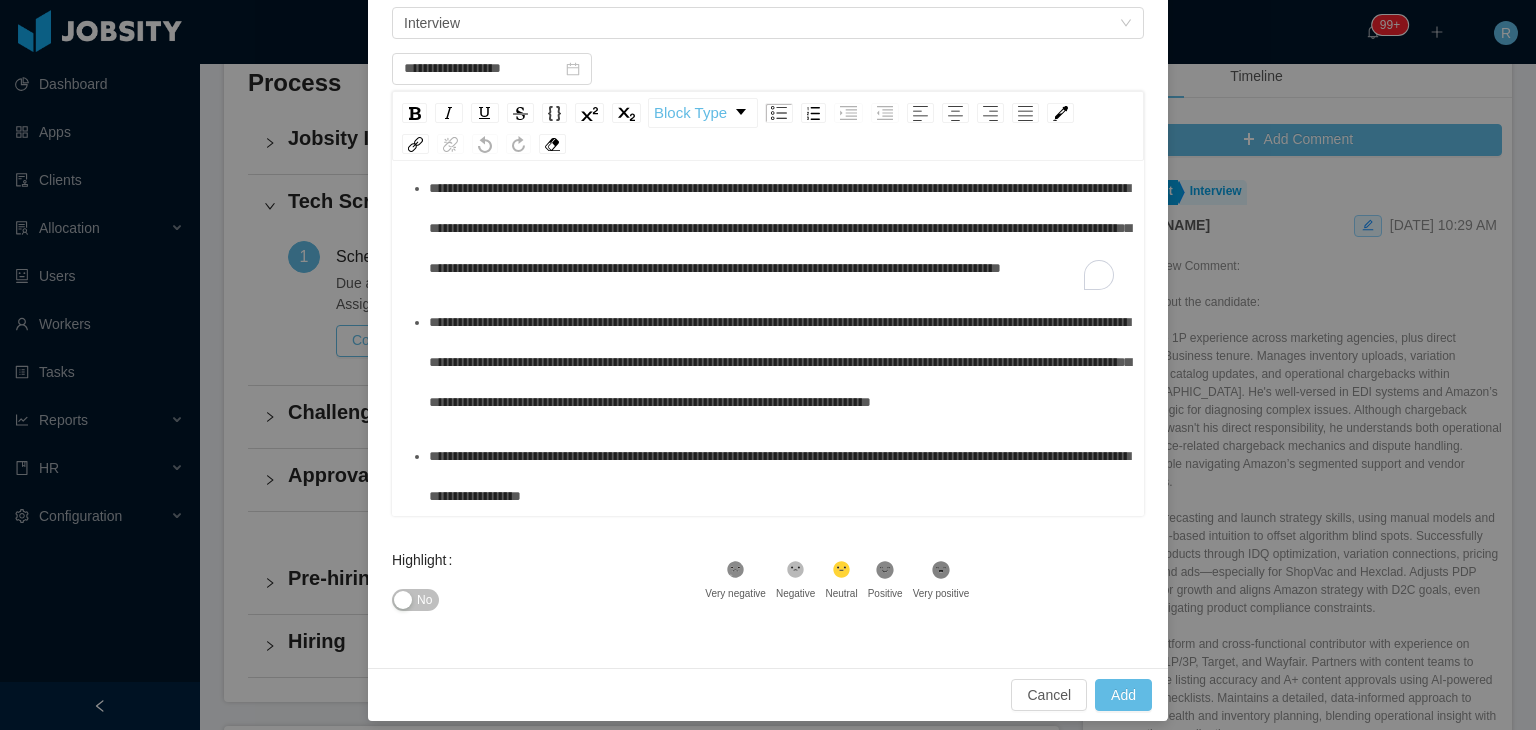 click on "**********" at bounding box center [779, 476] 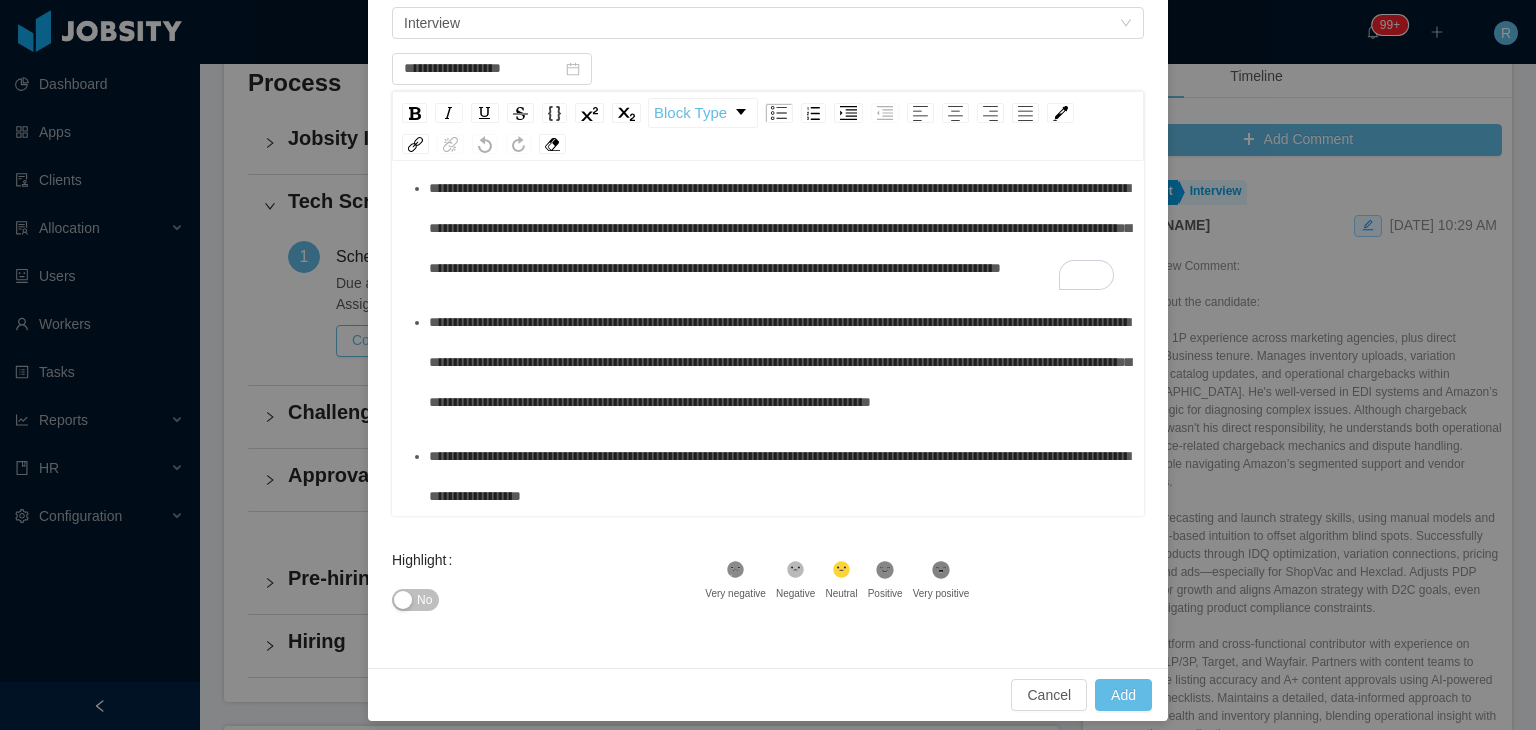 click on "**********" at bounding box center (779, 476) 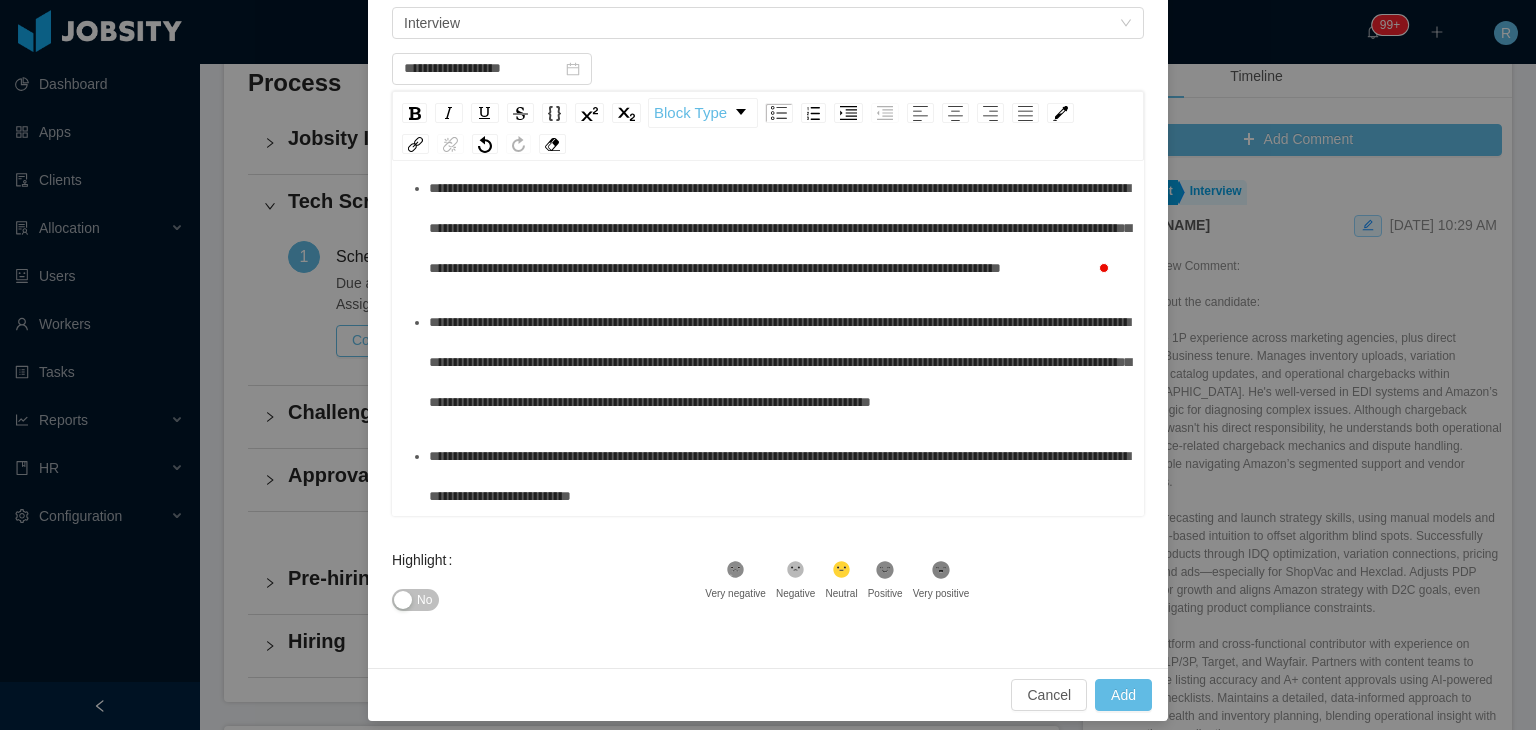 click on "**********" at bounding box center [779, 476] 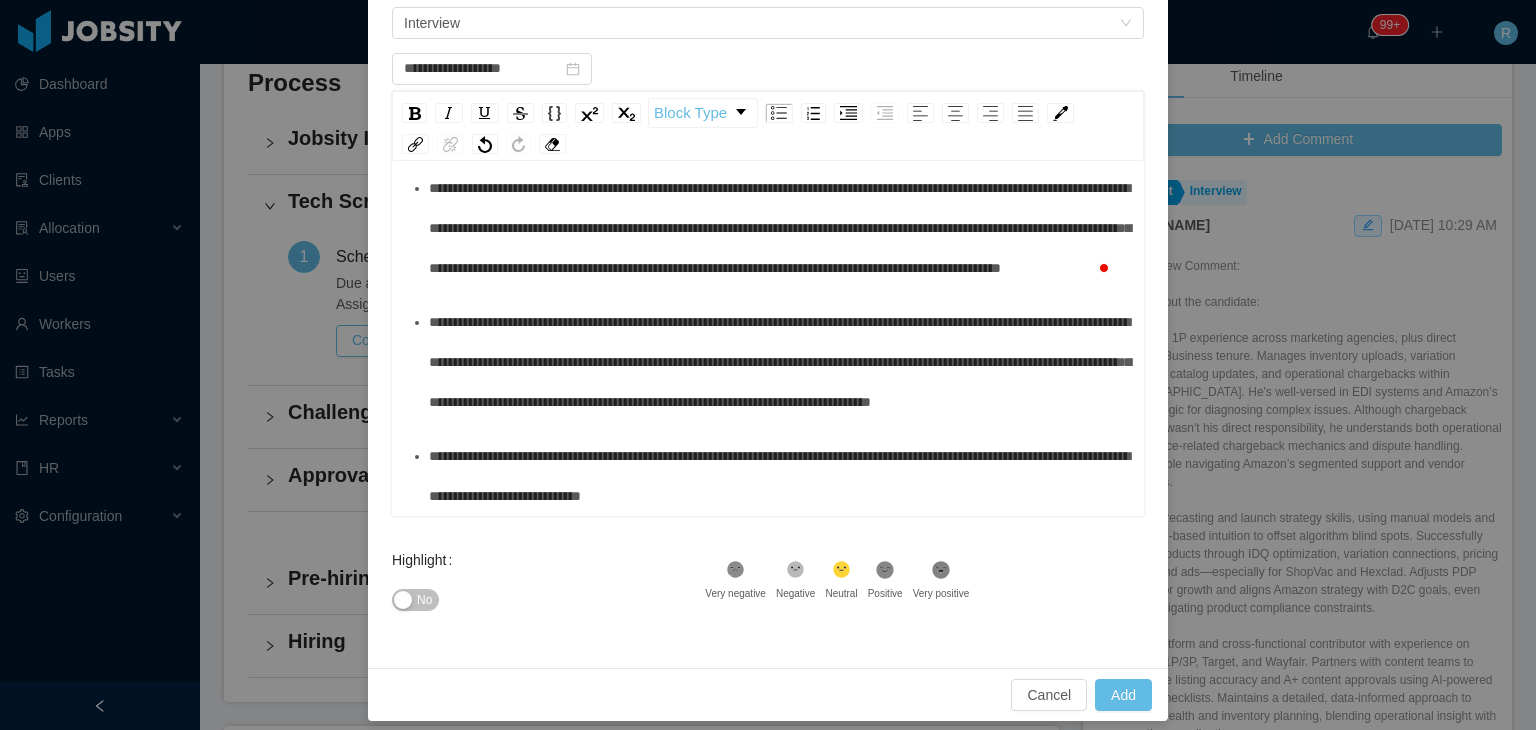 click on "**********" at bounding box center [779, 476] 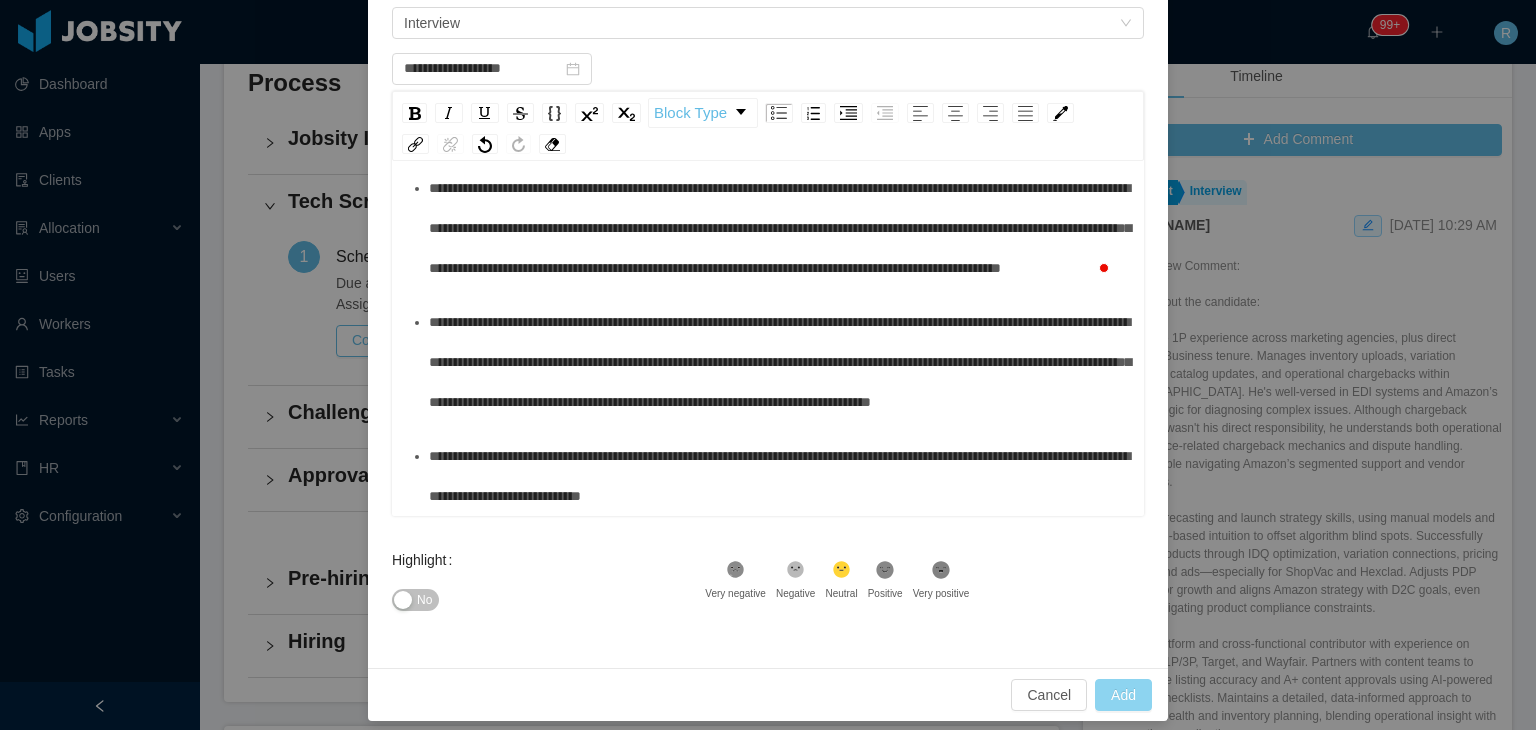 click on "Add" at bounding box center (1123, 695) 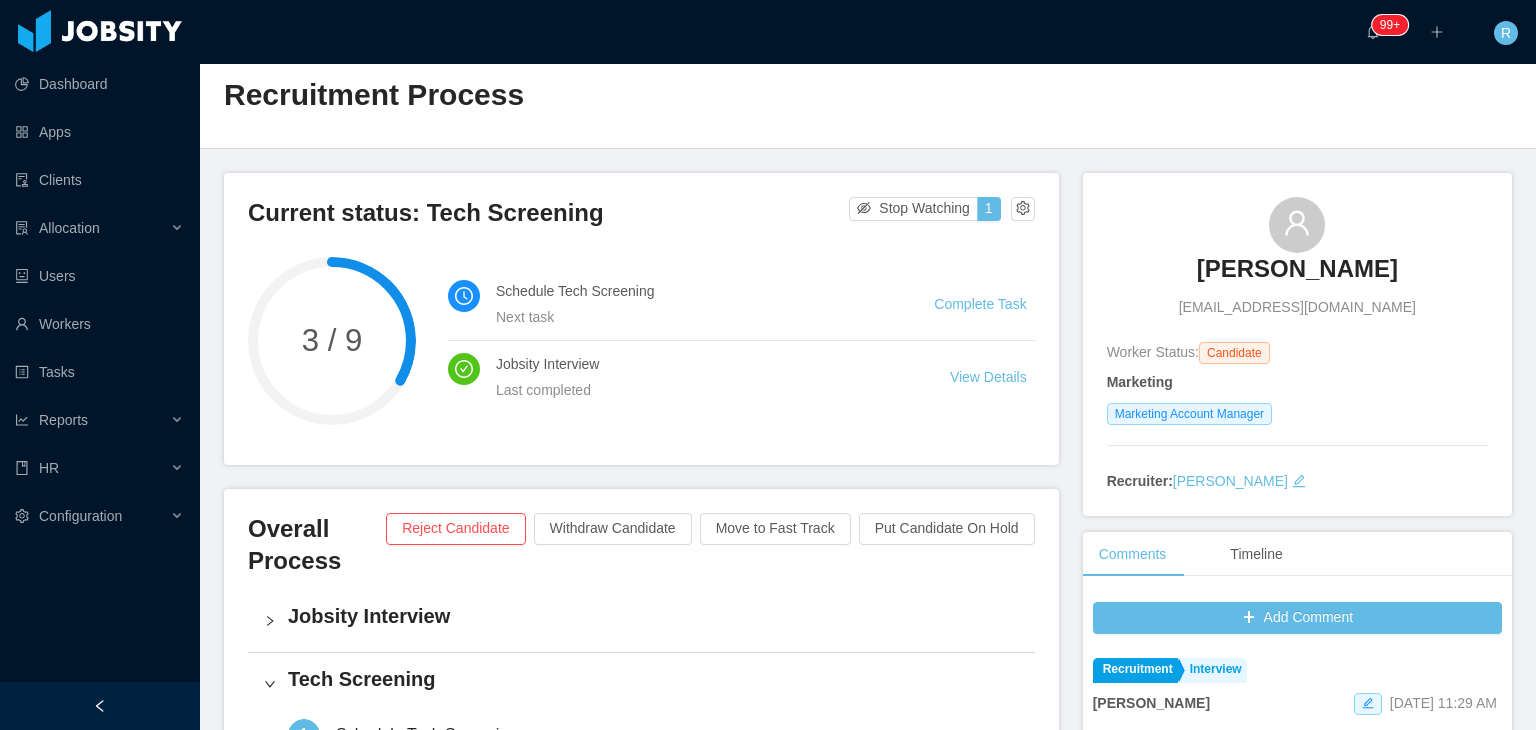 scroll, scrollTop: 0, scrollLeft: 0, axis: both 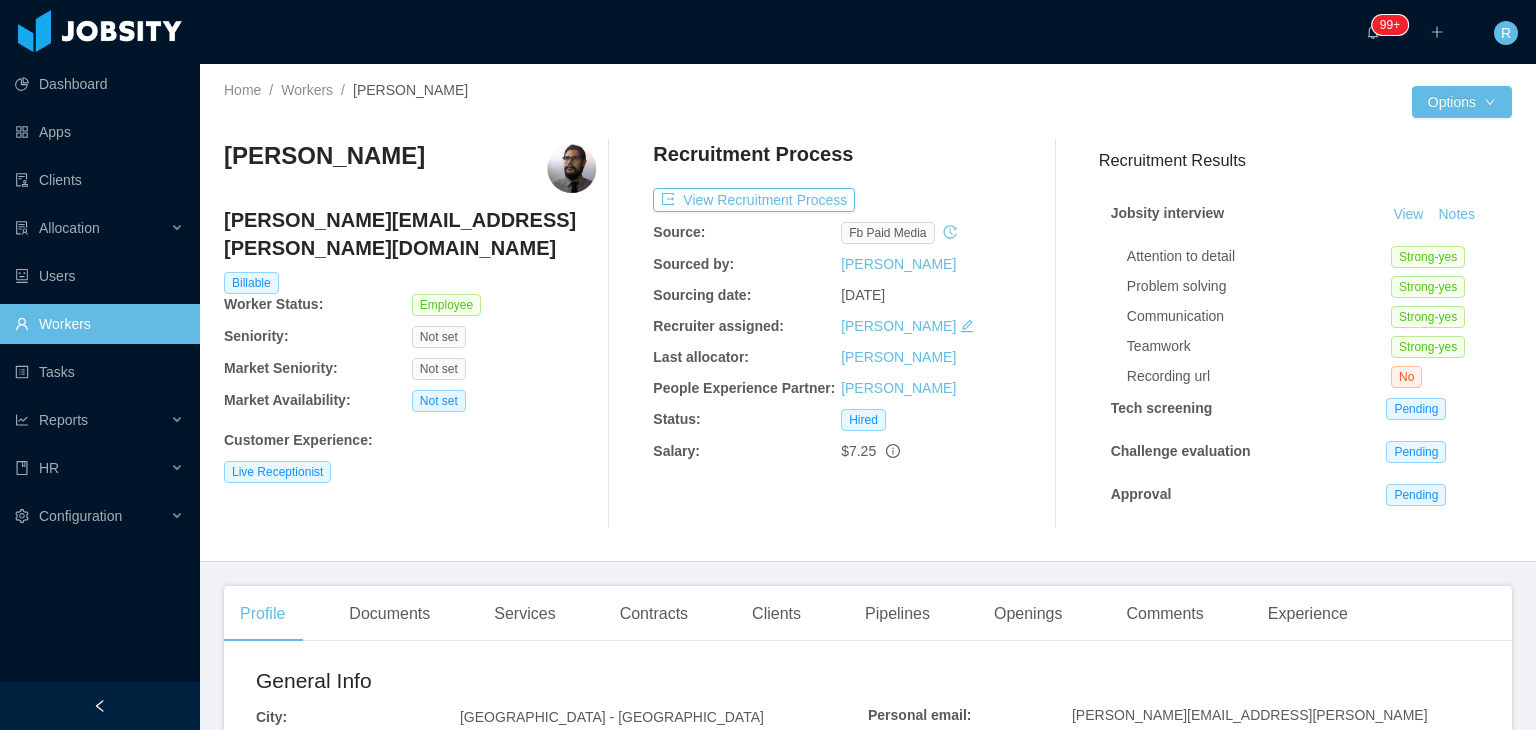 click on "Workers" at bounding box center (99, 324) 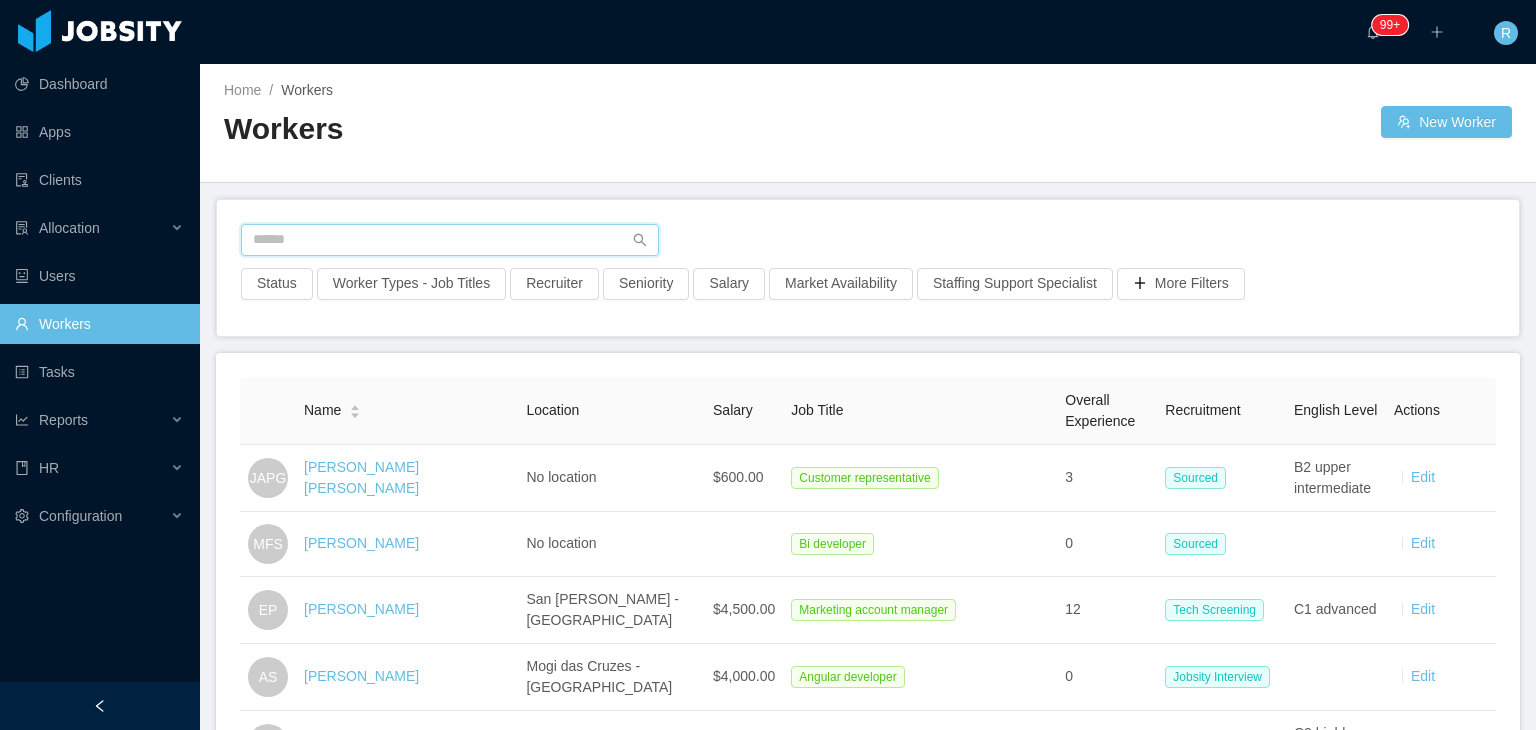 click at bounding box center [450, 240] 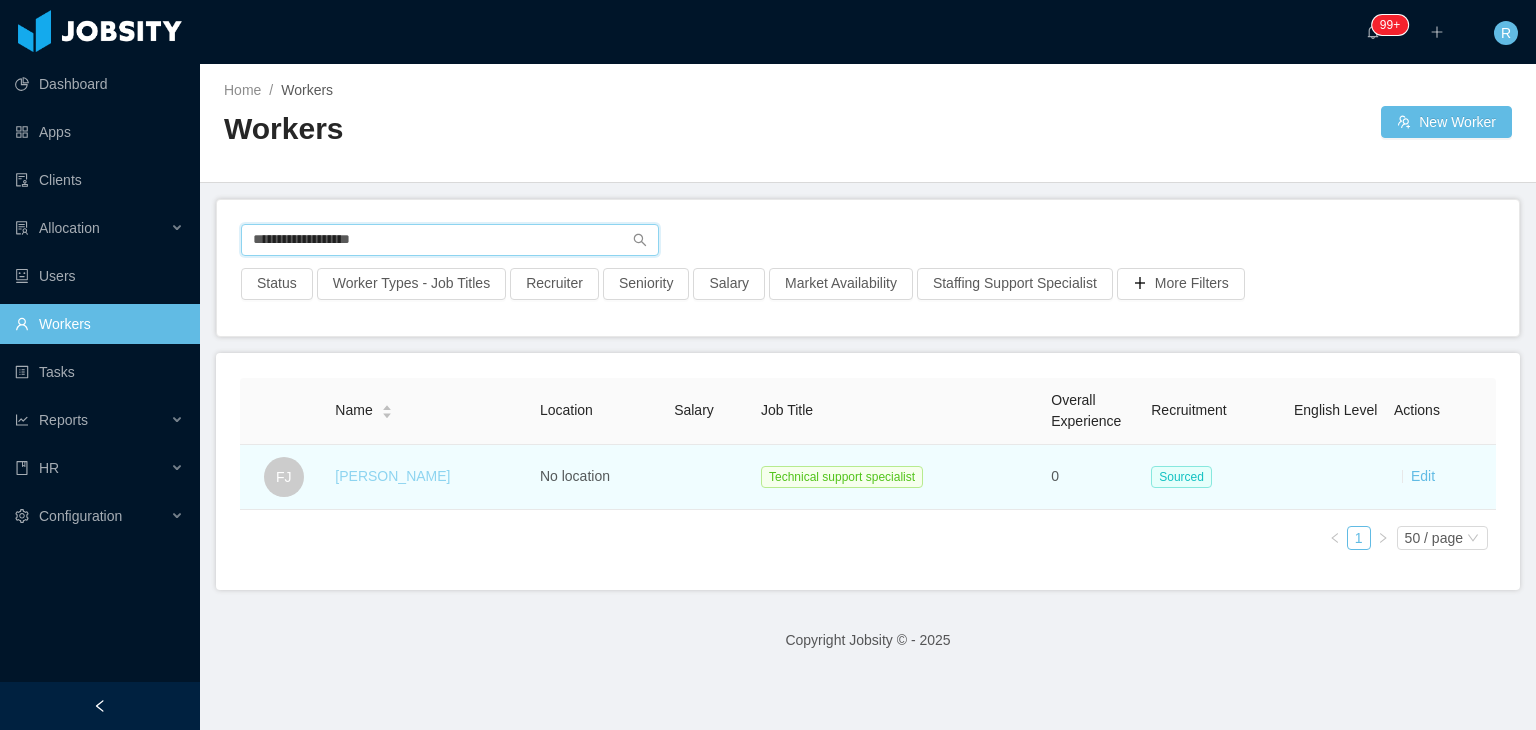 type on "**********" 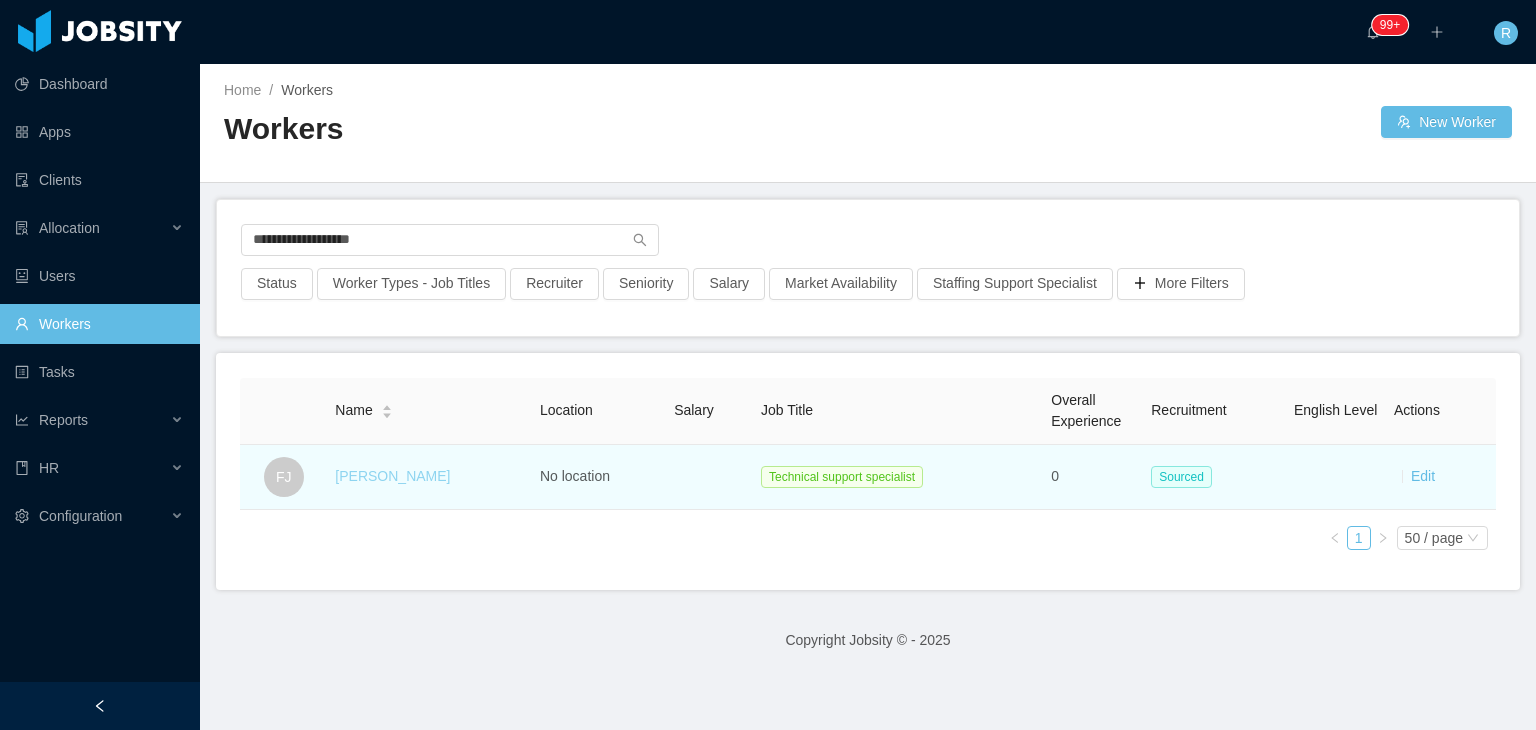click on "[PERSON_NAME]" at bounding box center [392, 476] 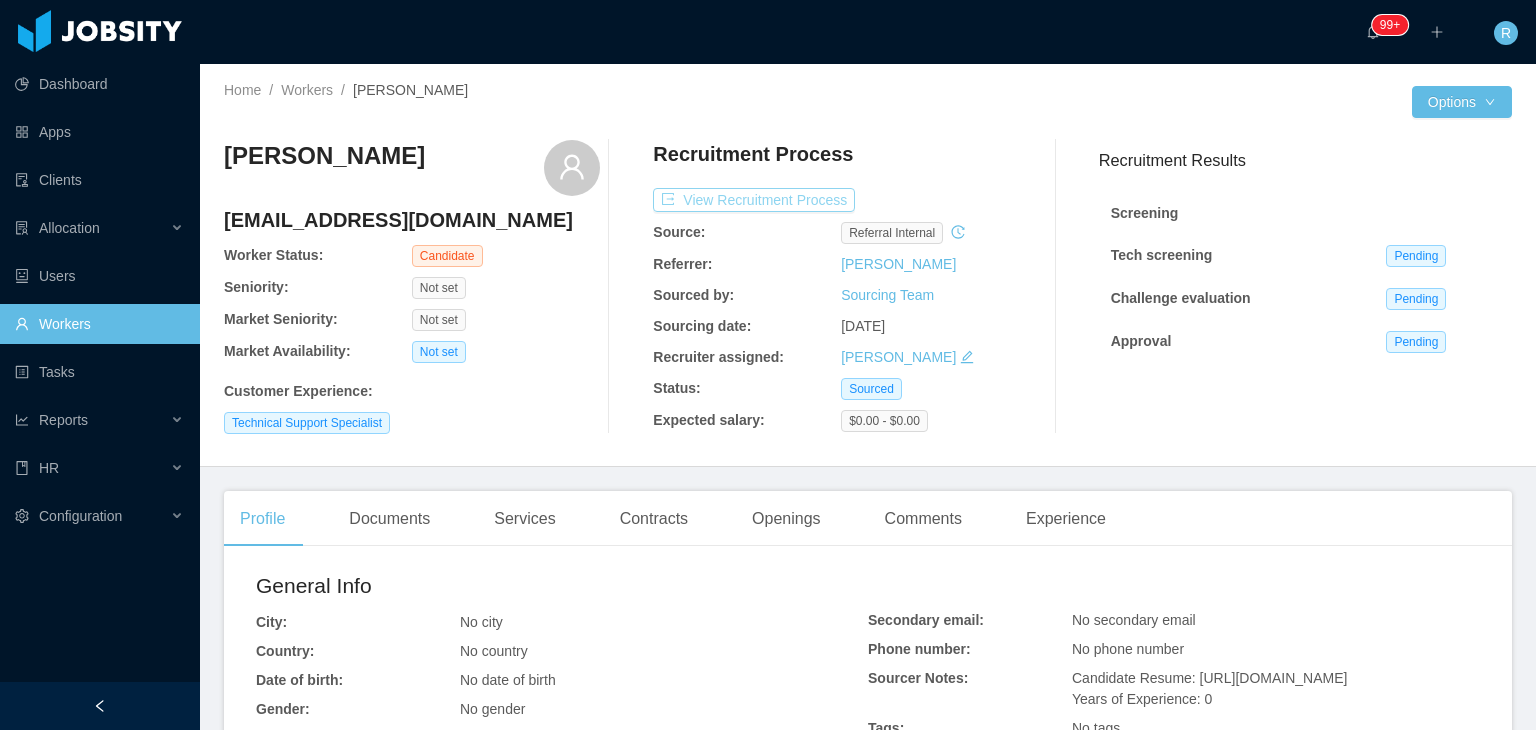 click on "View Recruitment Process" at bounding box center (754, 200) 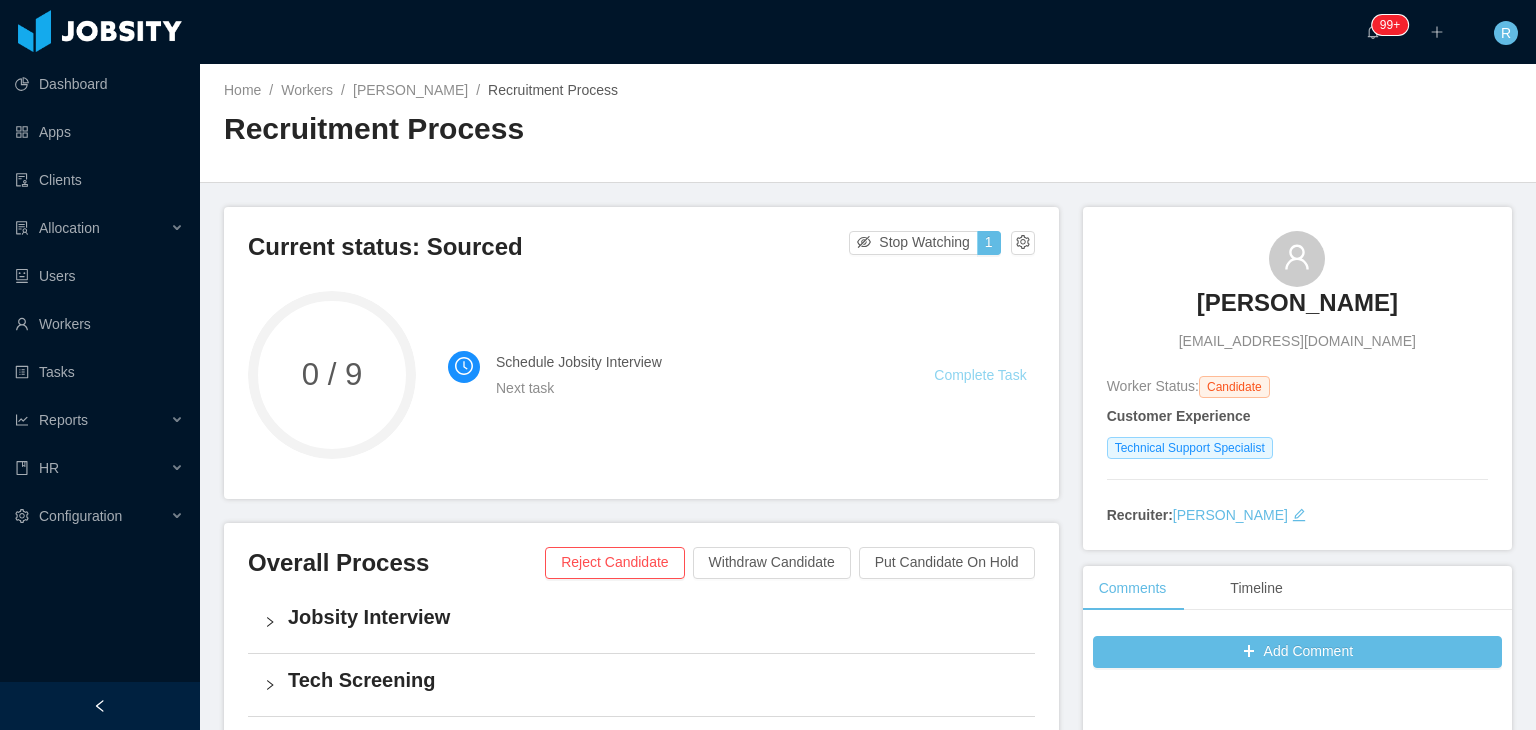 click on "Complete Task" at bounding box center (980, 375) 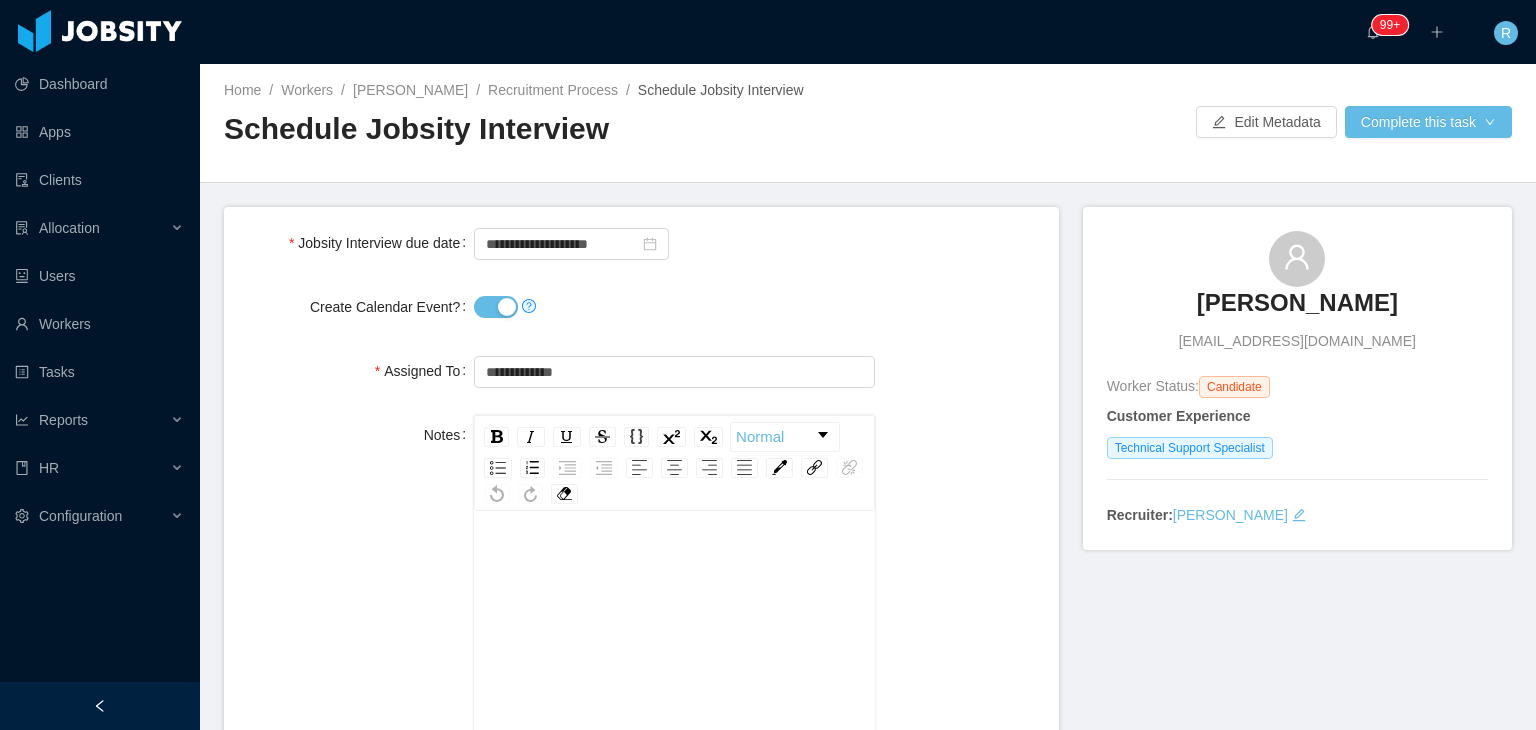 click on "Create Calendar Event?" at bounding box center [496, 307] 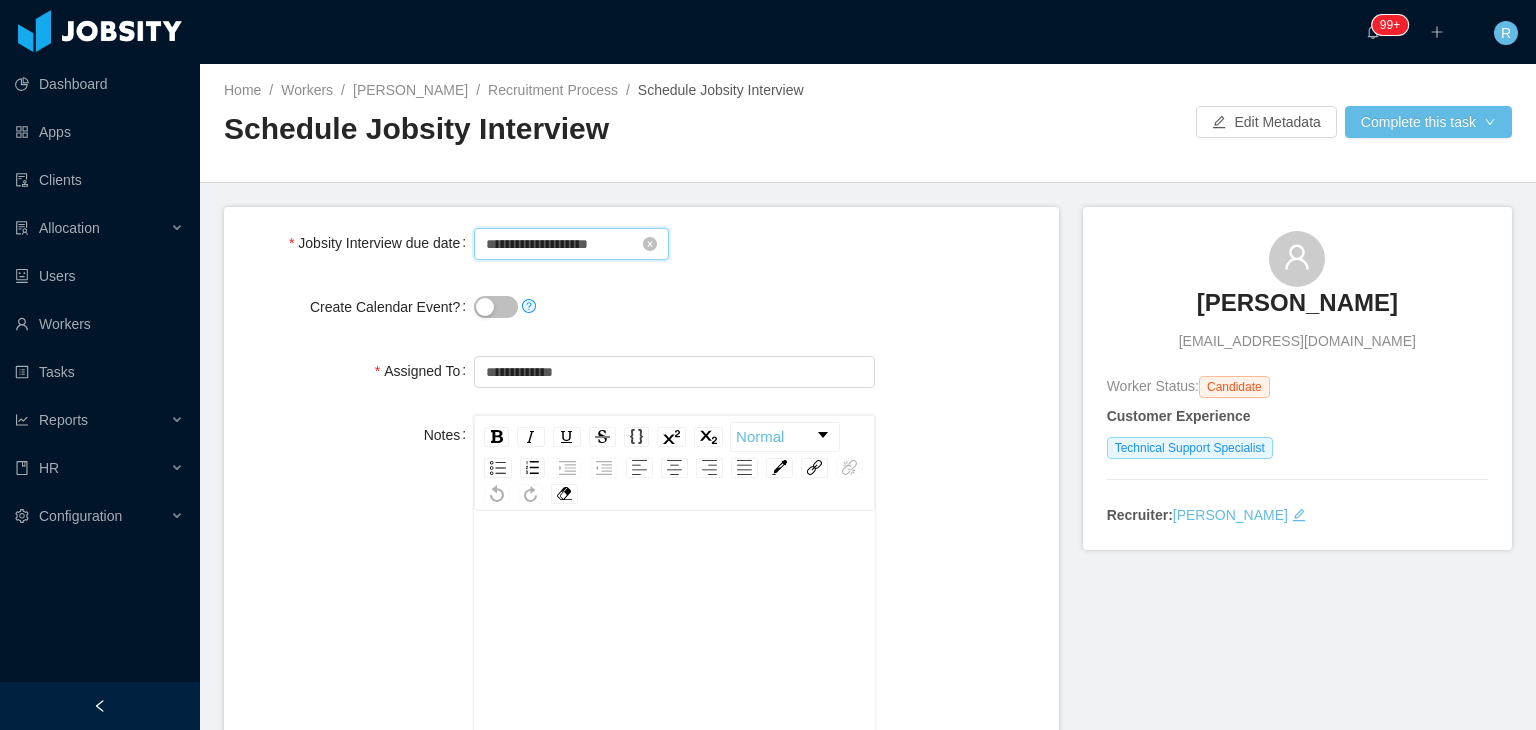 click on "**********" at bounding box center (571, 244) 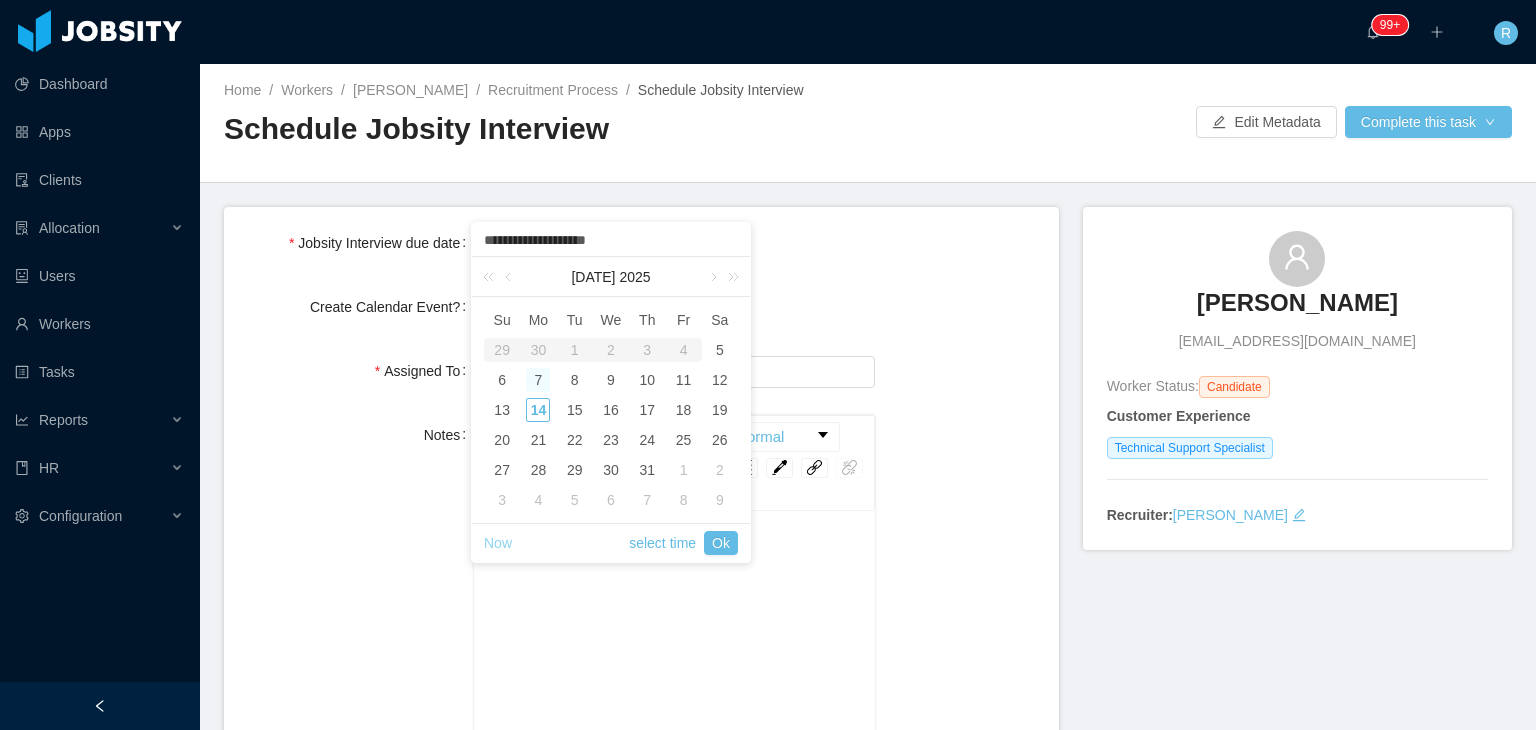 click on "Now" at bounding box center (498, 543) 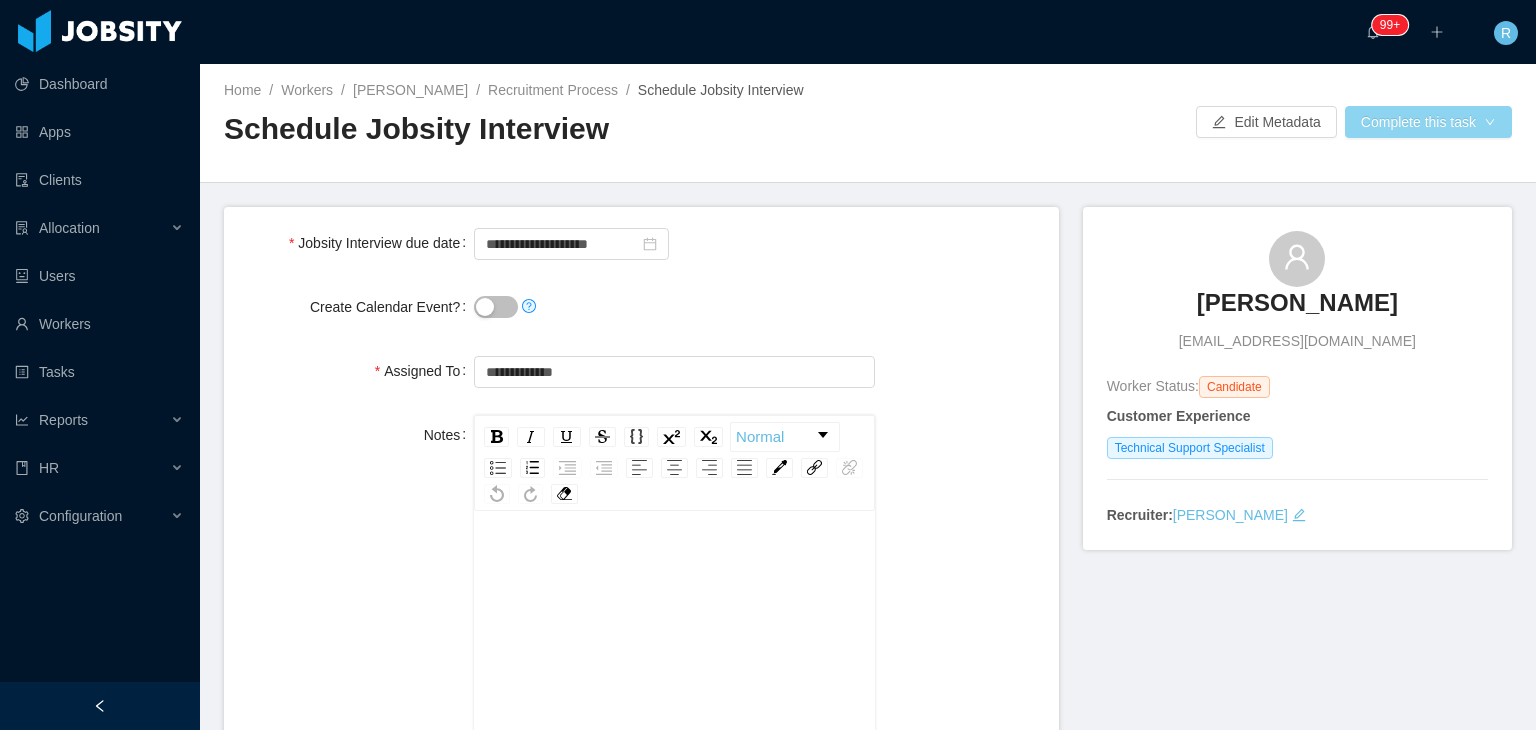 click on "Complete this task" at bounding box center (1428, 122) 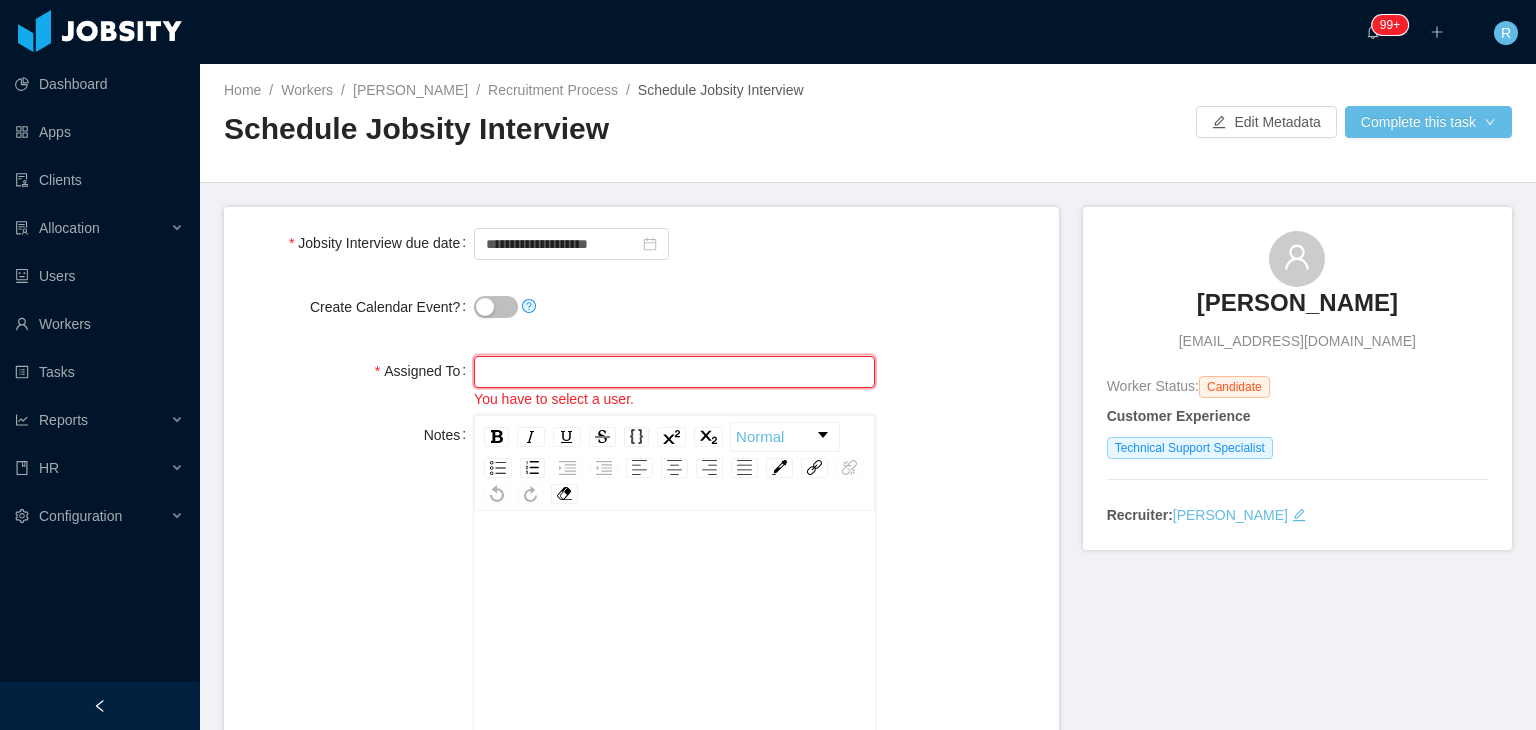click at bounding box center (674, 372) 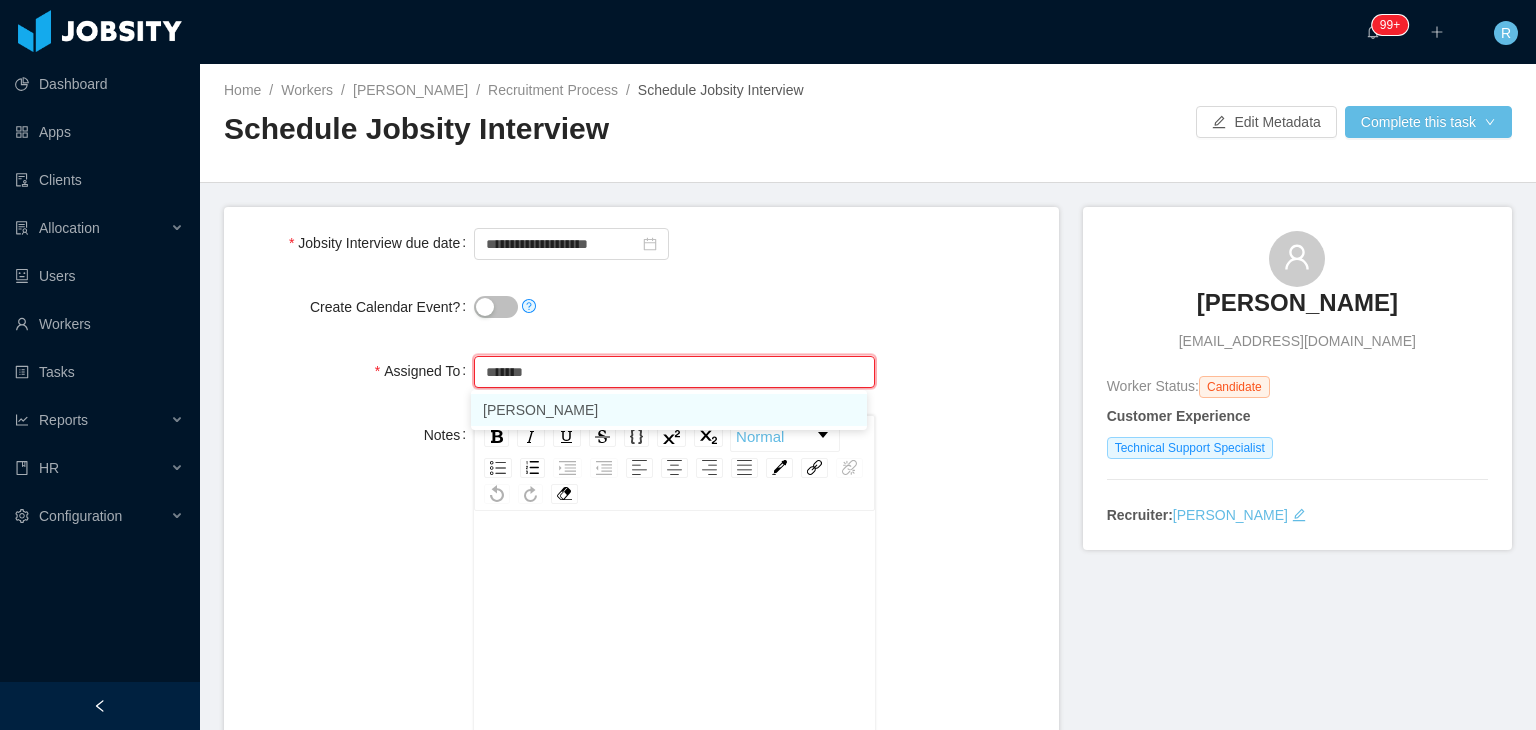 click on "[PERSON_NAME]" at bounding box center [669, 410] 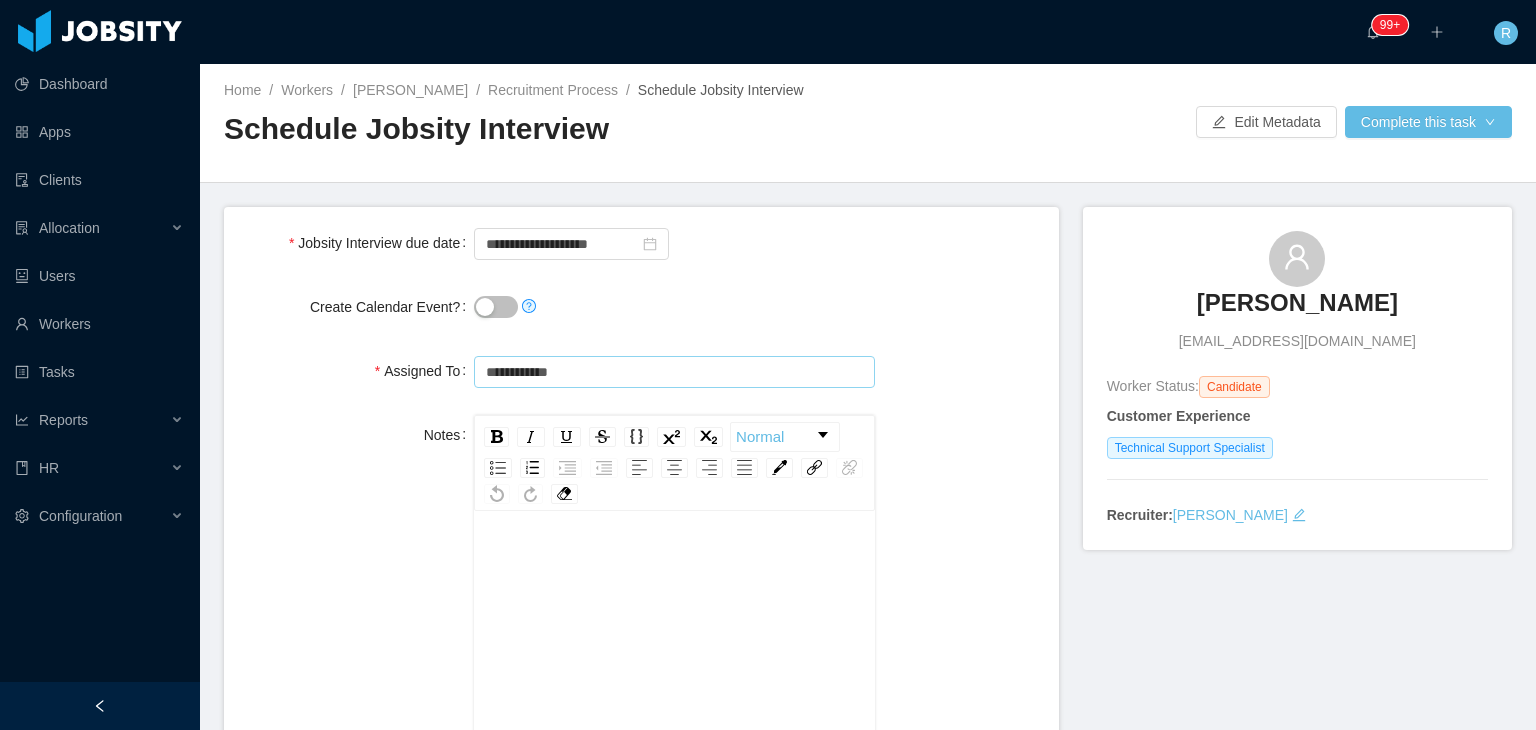 type on "**********" 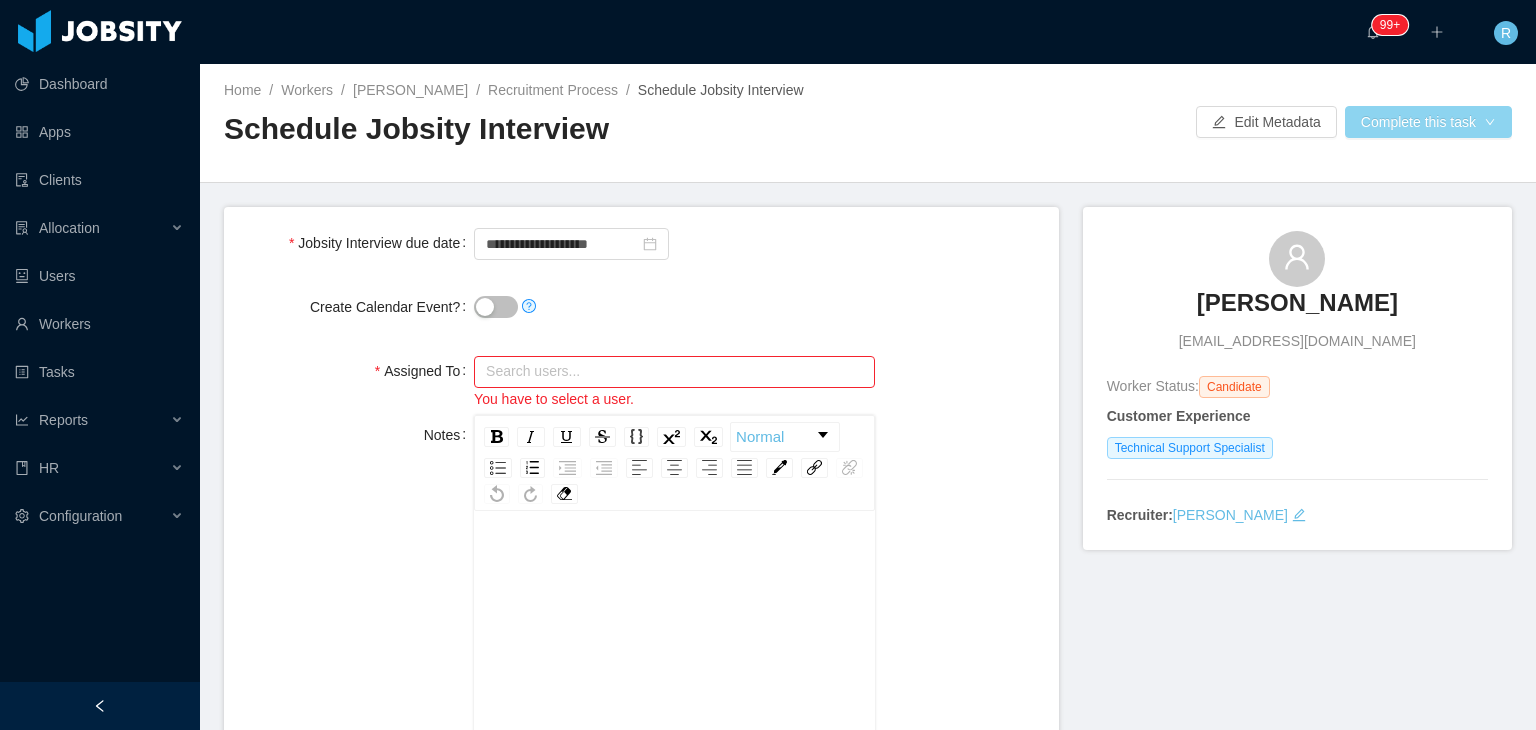 click on "Complete this task" at bounding box center [1428, 122] 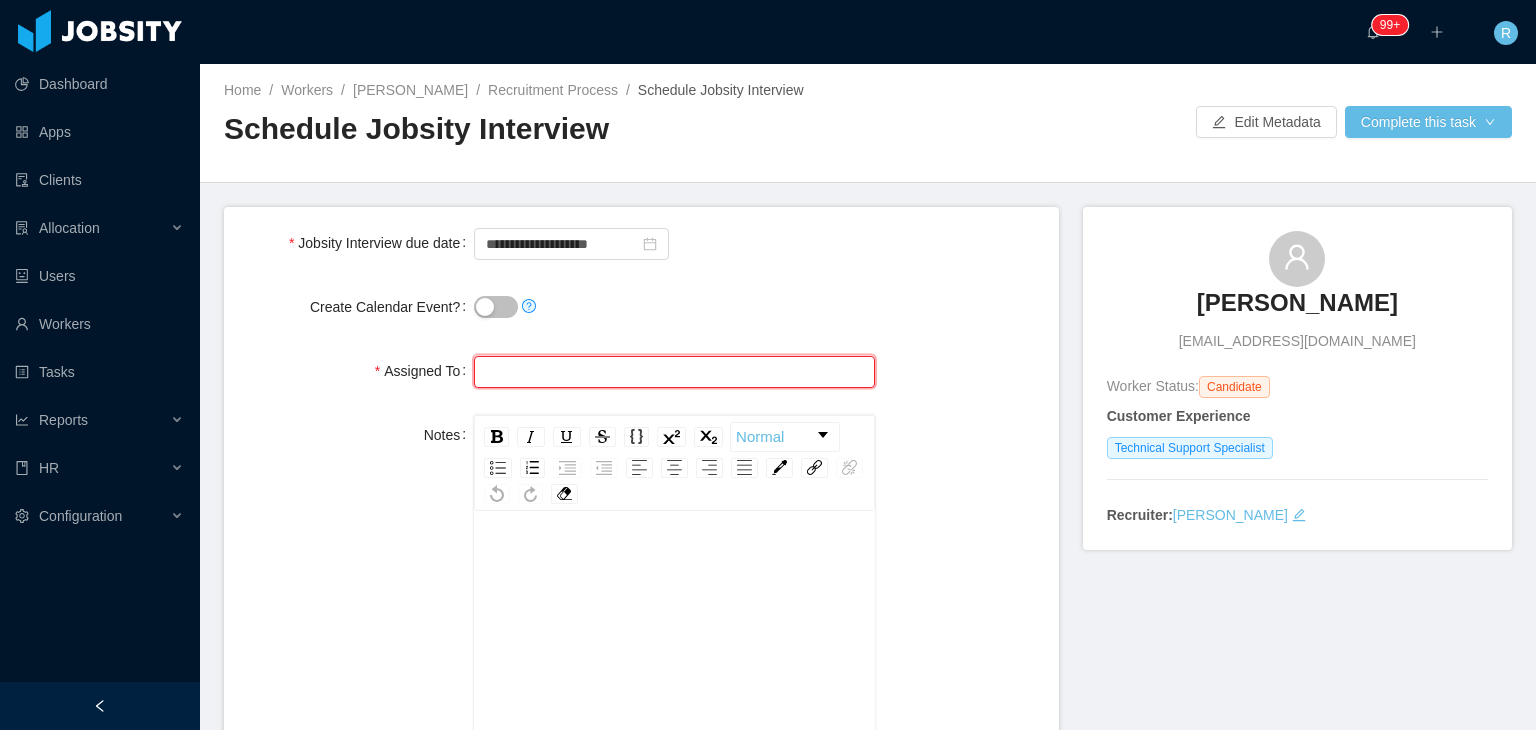 click at bounding box center [674, 372] 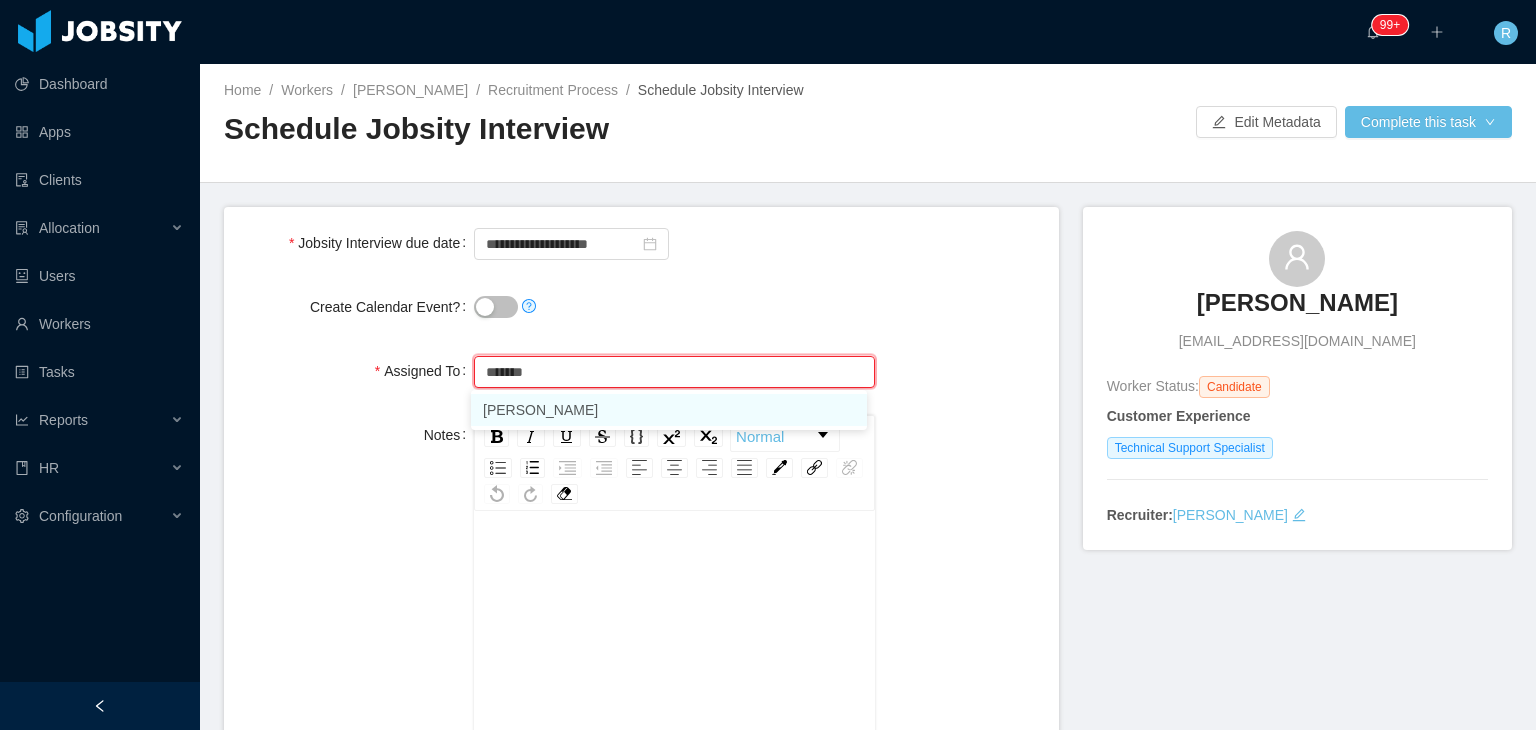 click on "[PERSON_NAME]" at bounding box center (669, 410) 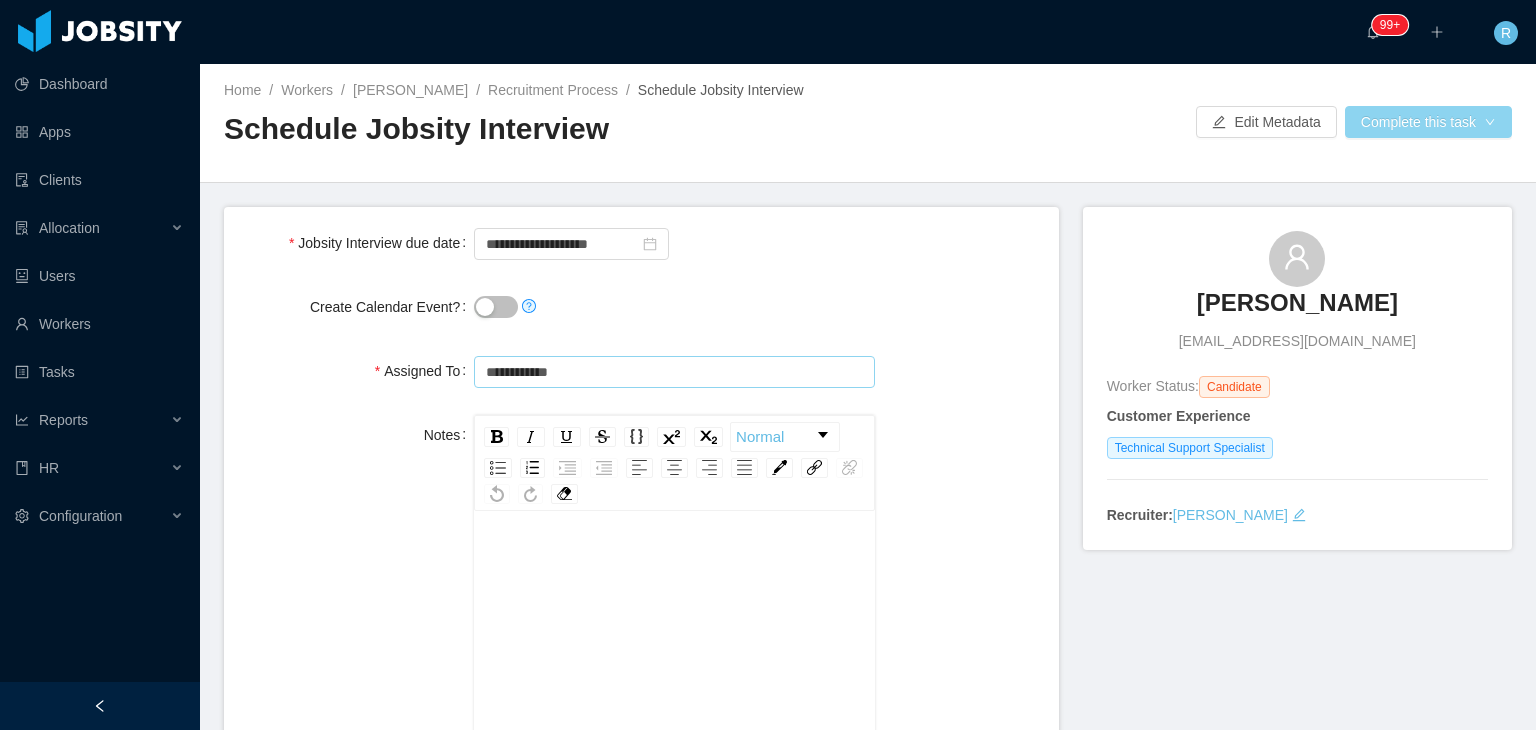 type on "**********" 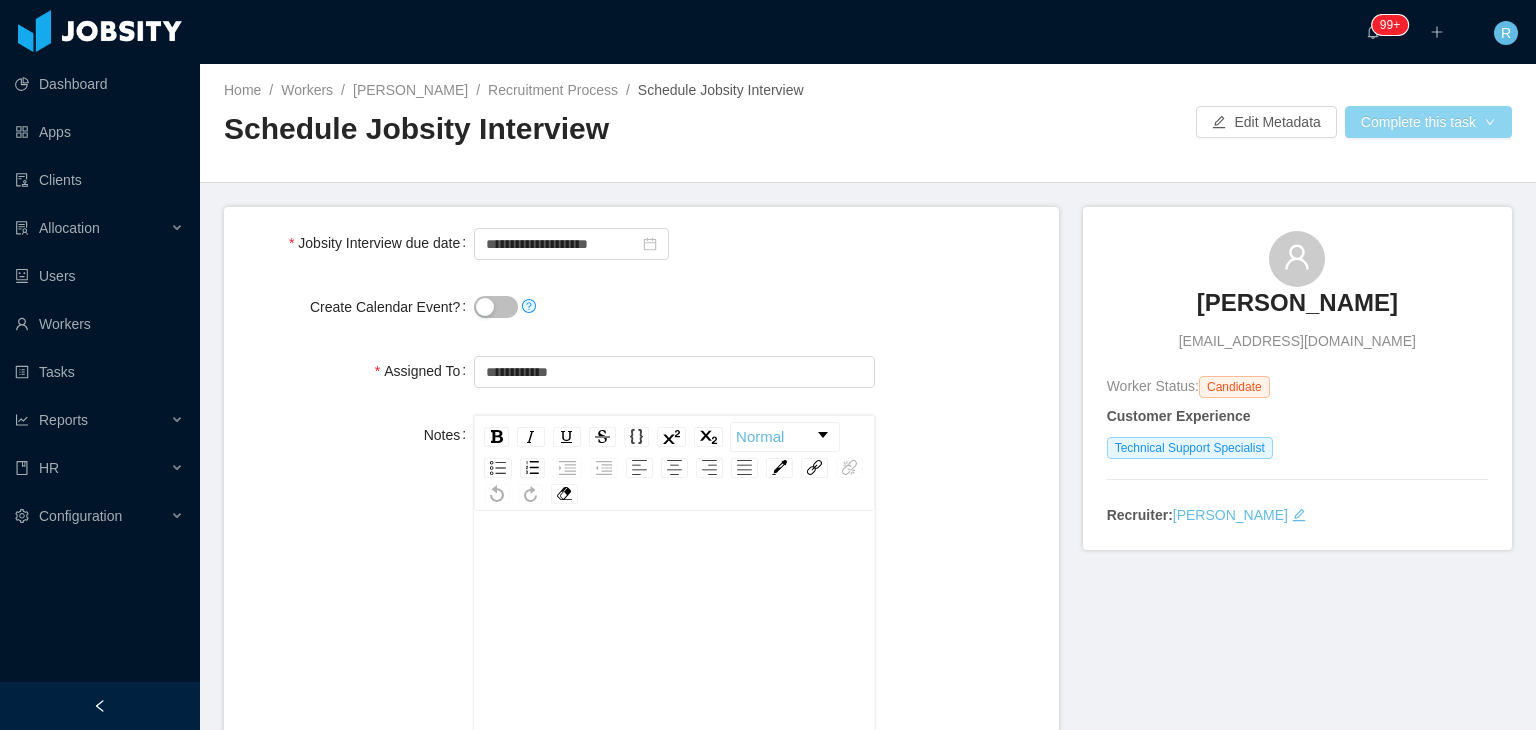 click on "Complete this task" at bounding box center (1428, 122) 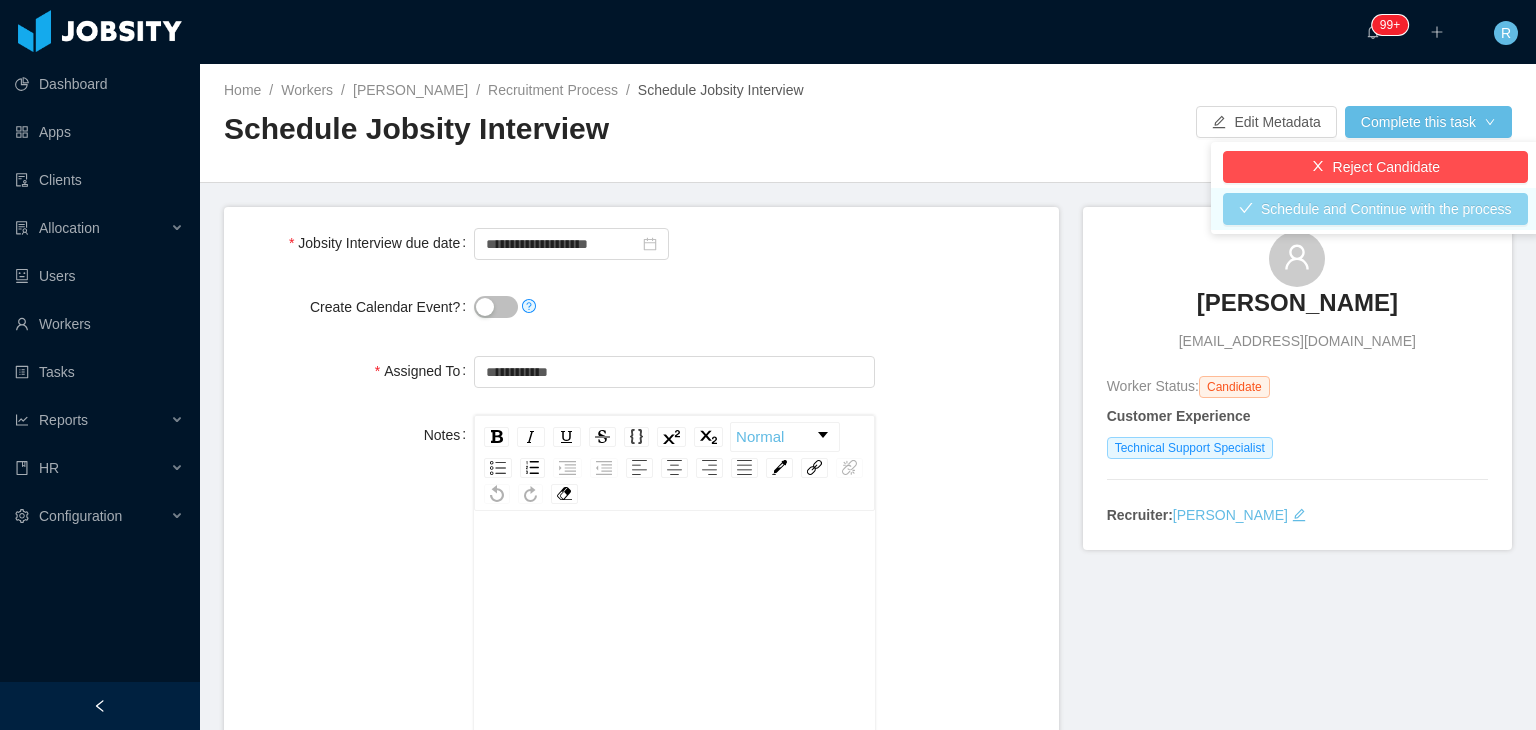 click on "Schedule and Continue with the process" at bounding box center (1375, 209) 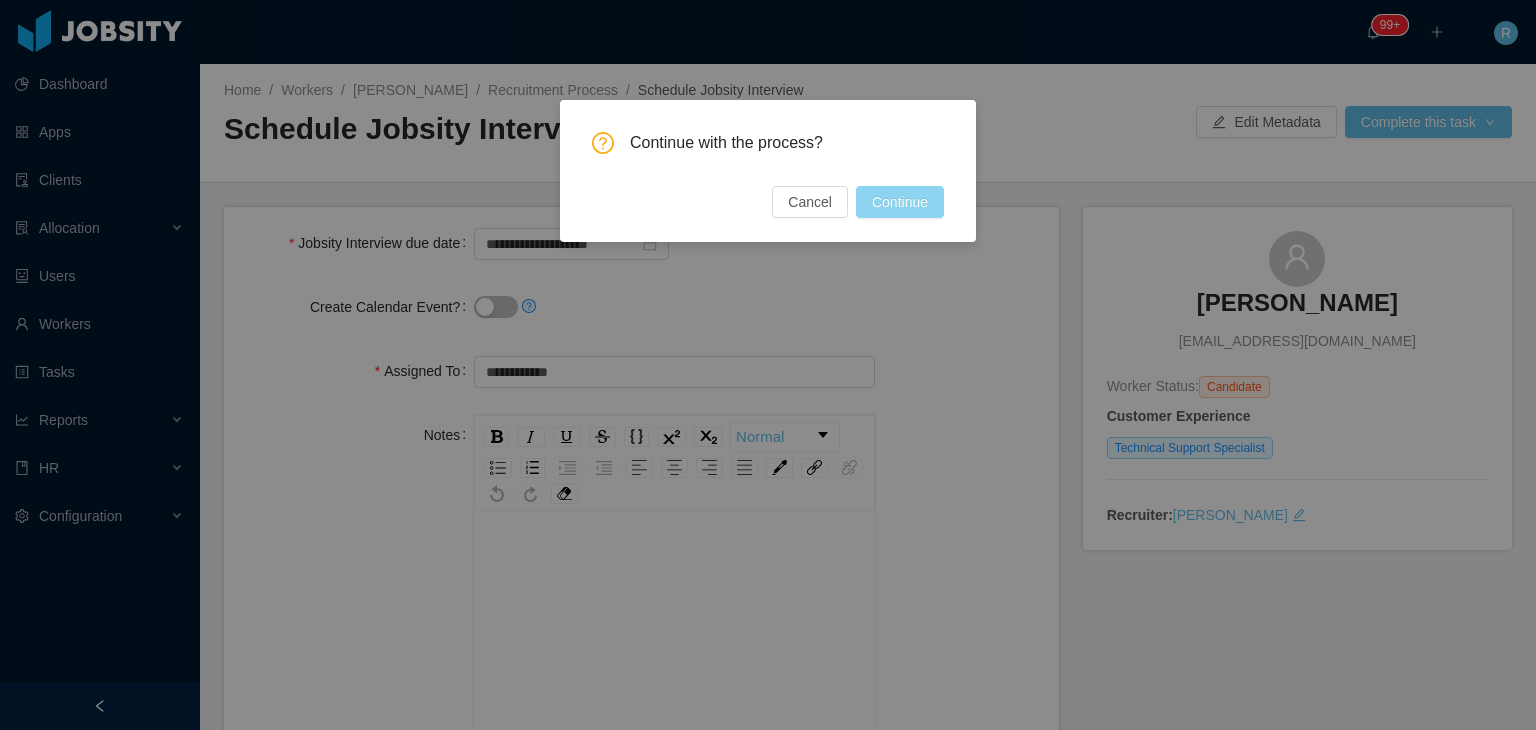 click on "Continue" at bounding box center (900, 202) 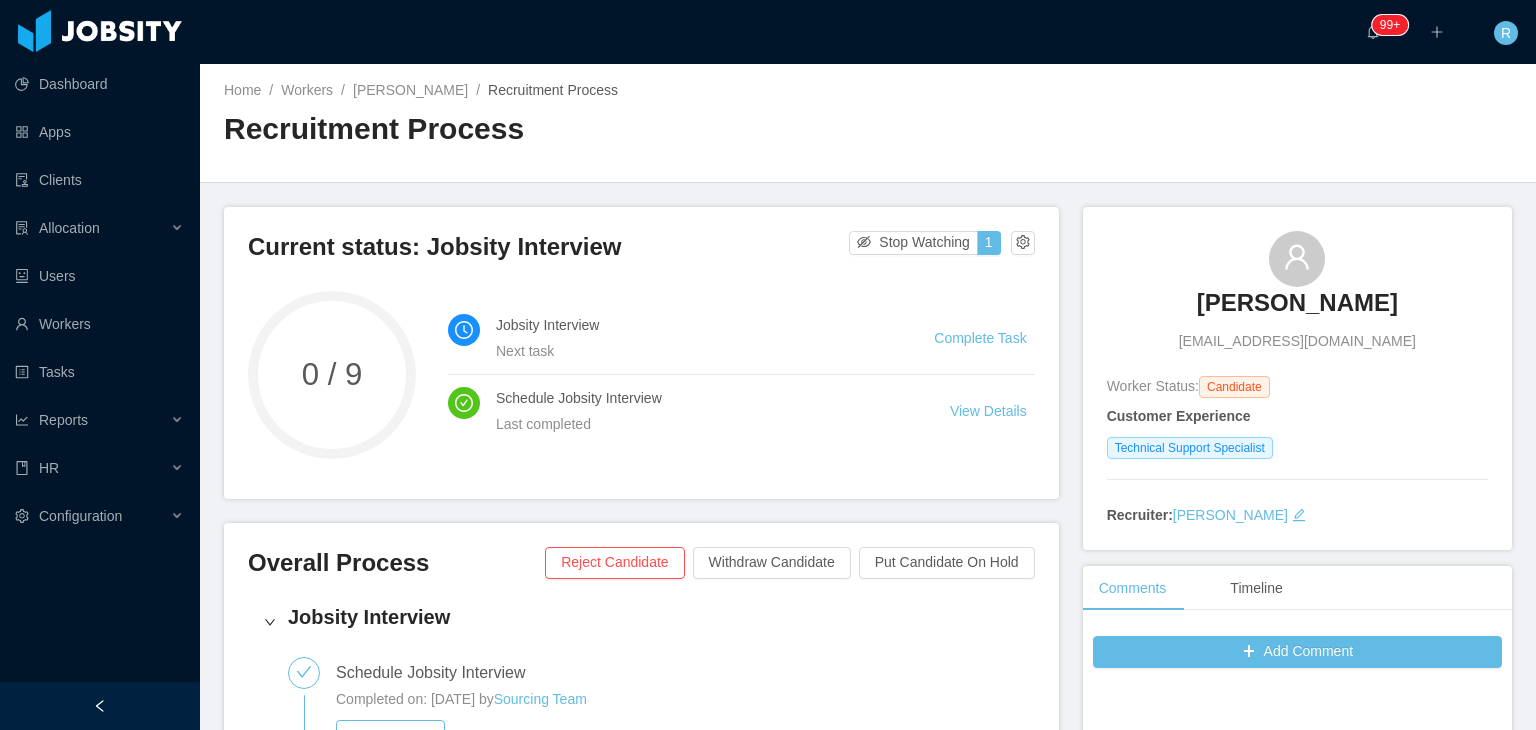 click on "Add Comment No Data" at bounding box center [1297, 960] 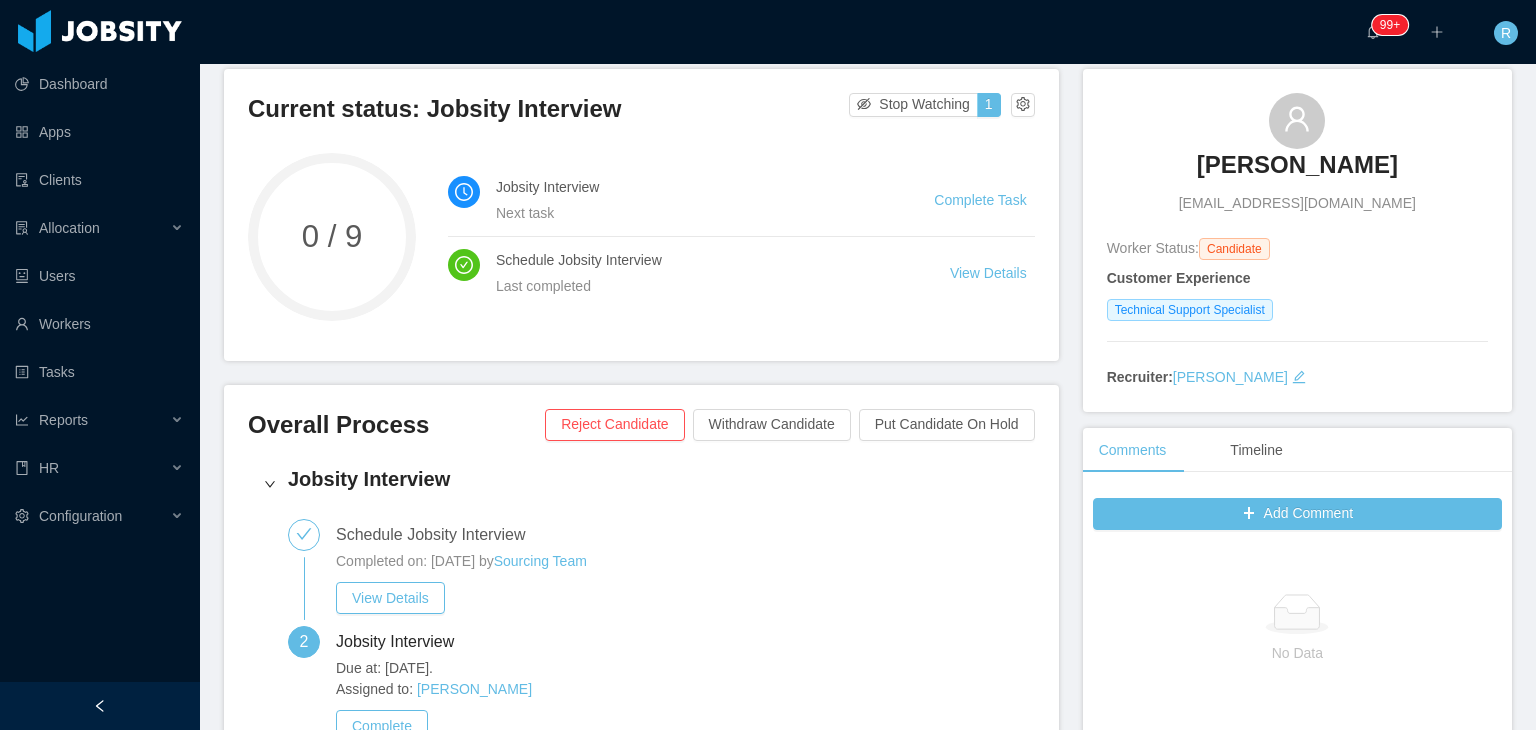 scroll, scrollTop: 139, scrollLeft: 0, axis: vertical 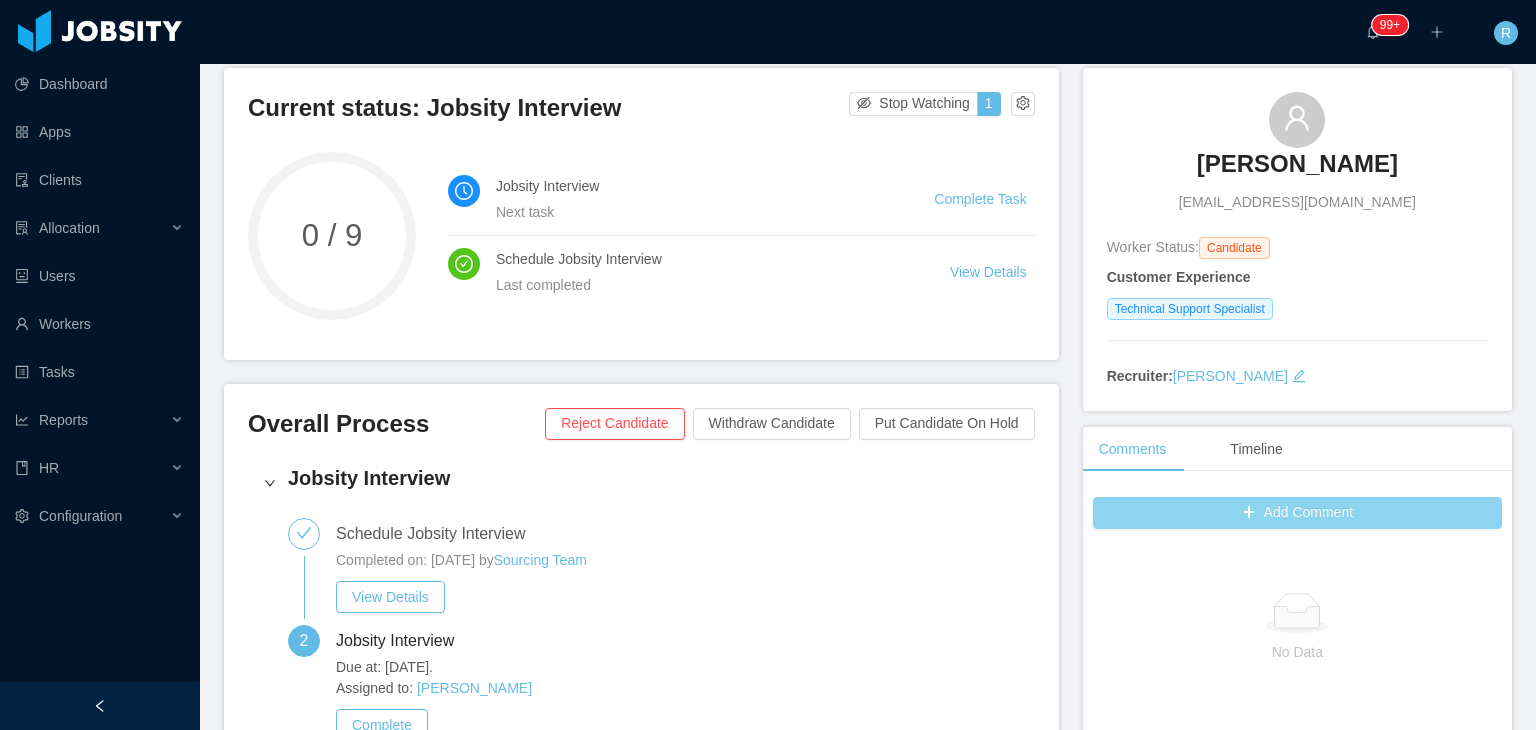 click on "Add Comment" at bounding box center [1297, 513] 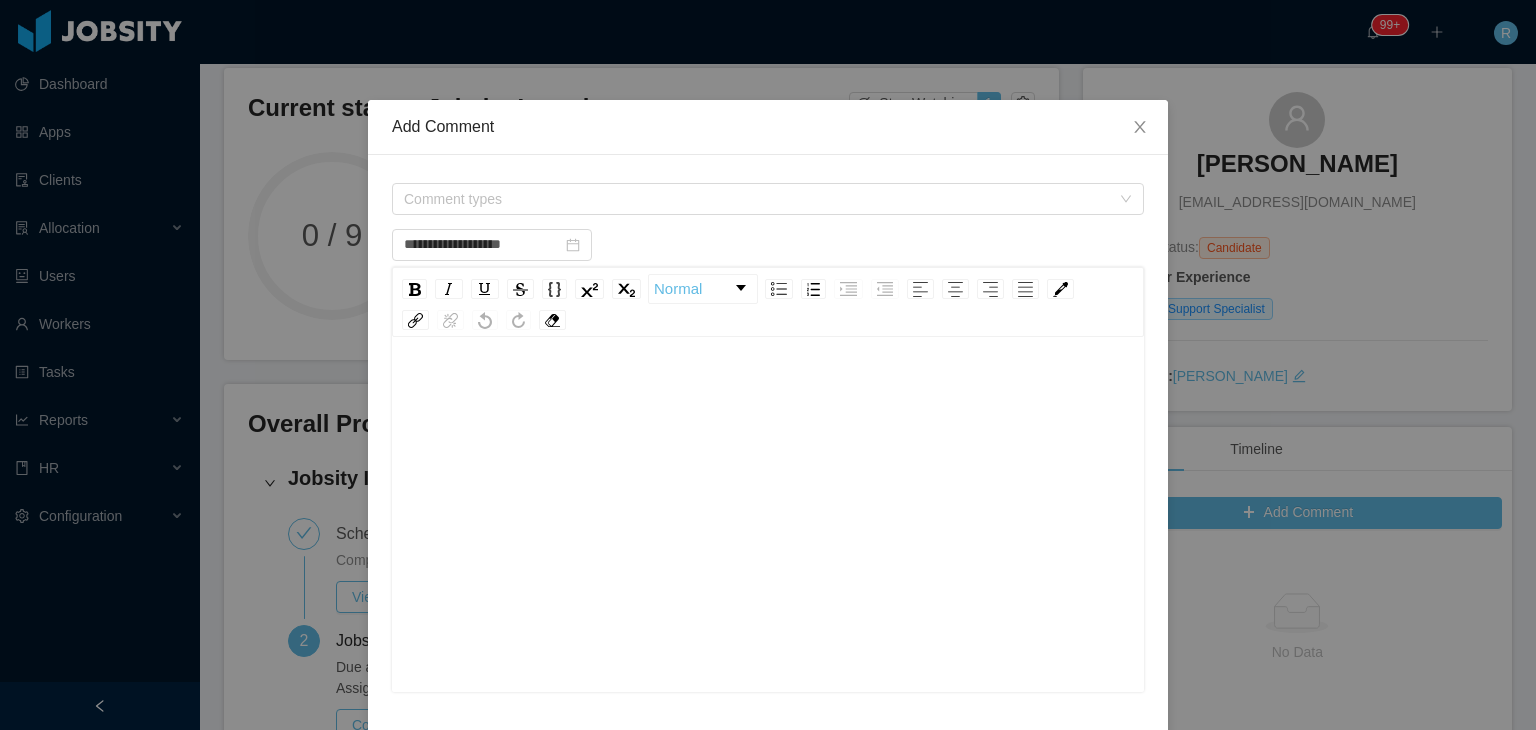 type on "**********" 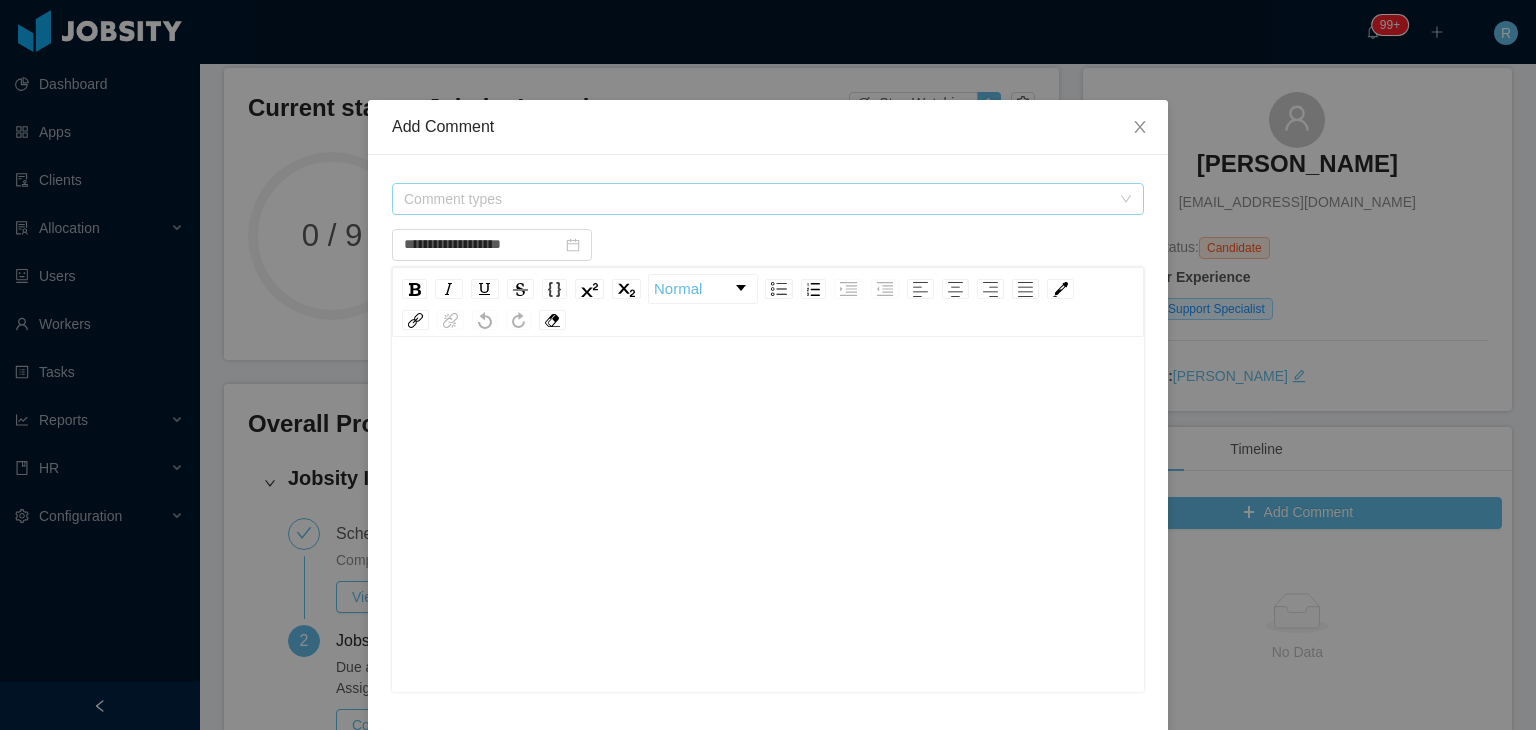 click on "Comment types" at bounding box center [757, 199] 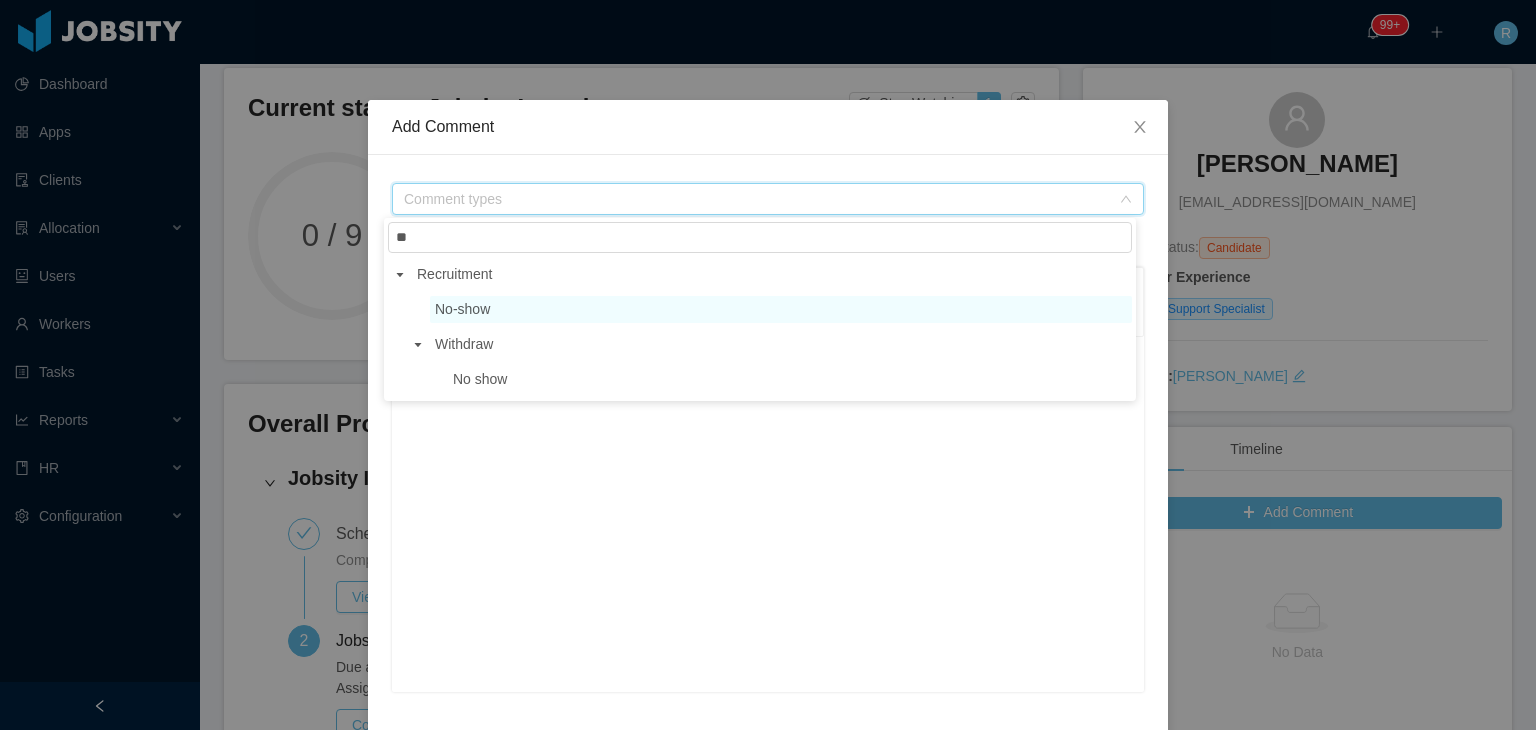 type on "**" 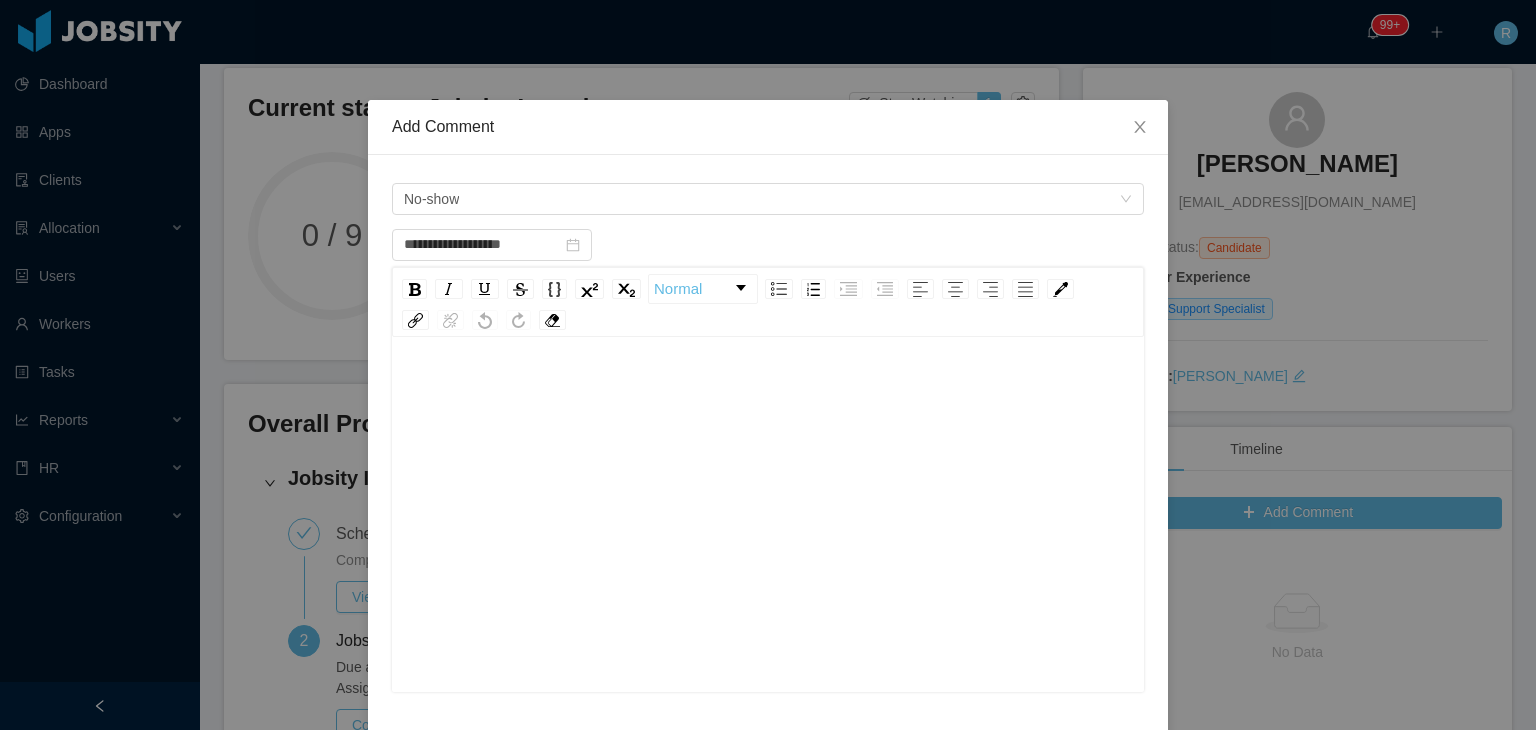 click at bounding box center (768, 391) 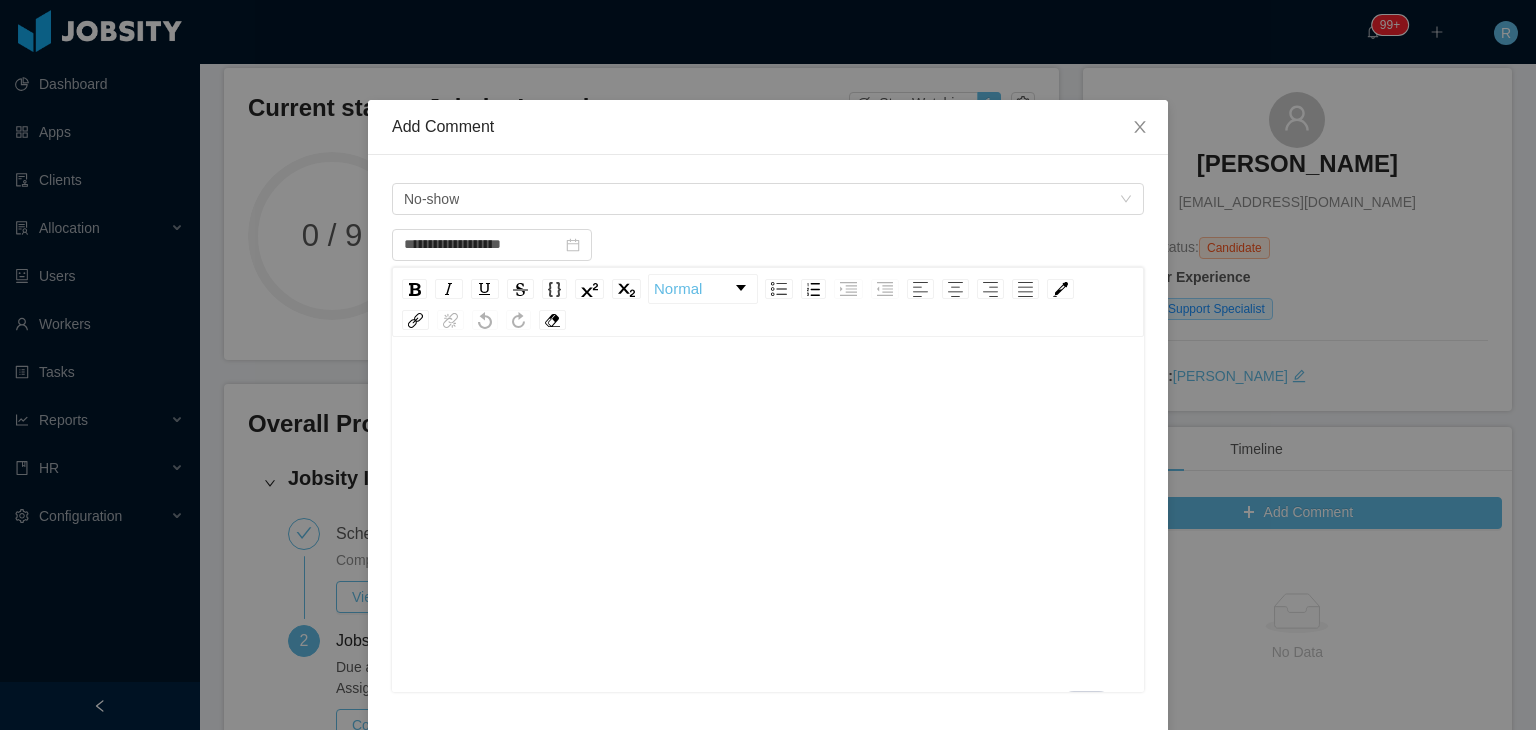 type 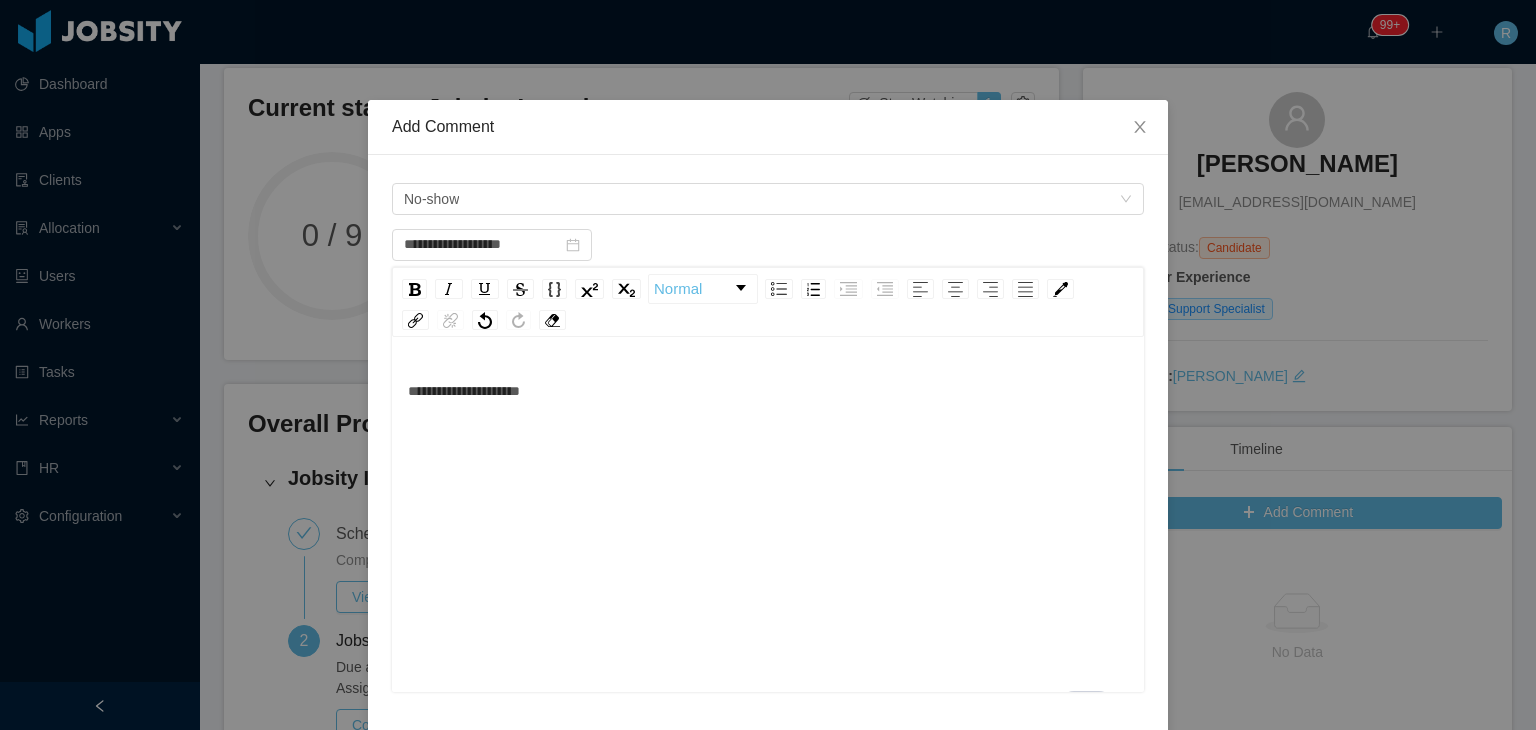 scroll, scrollTop: 190, scrollLeft: 0, axis: vertical 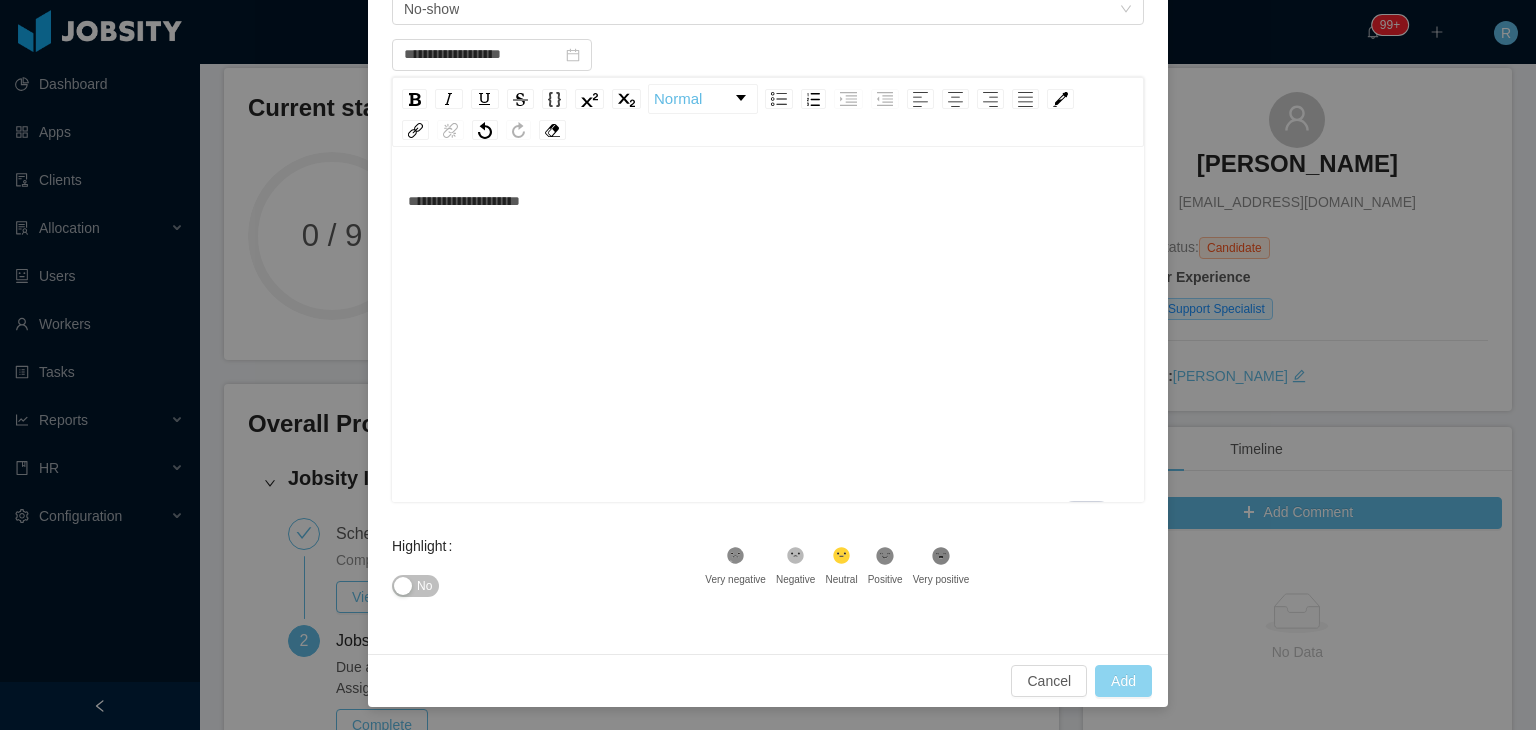 type on "**********" 